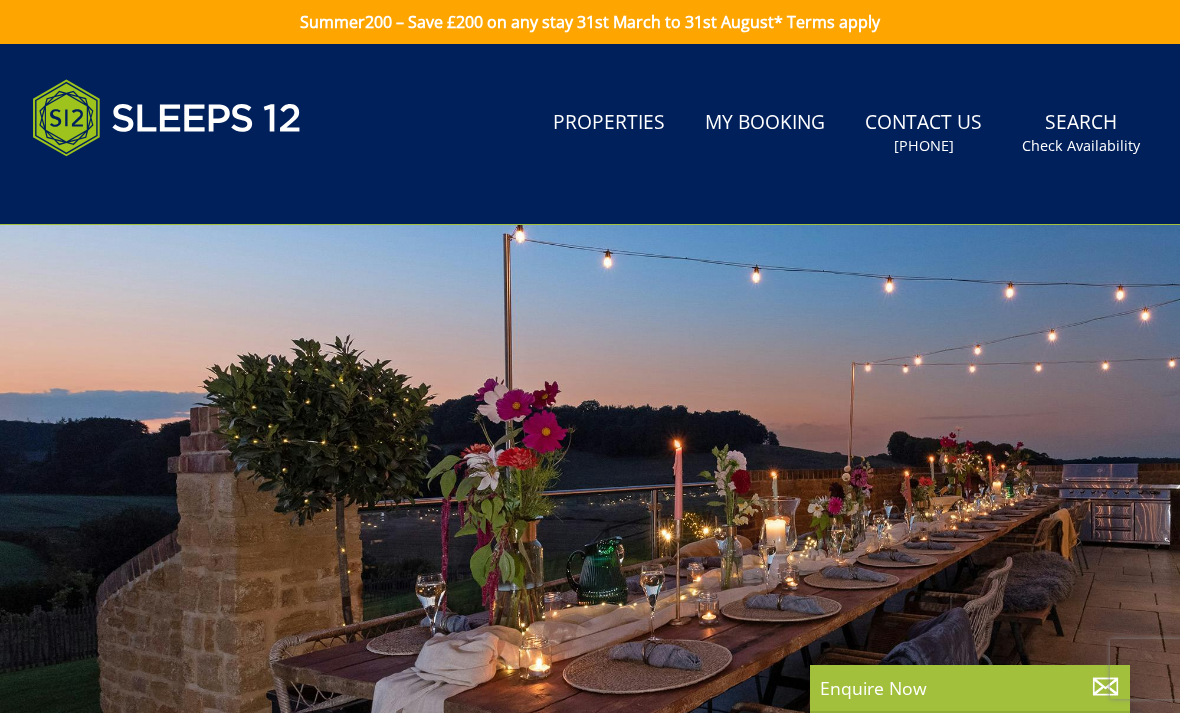 scroll, scrollTop: 0, scrollLeft: 0, axis: both 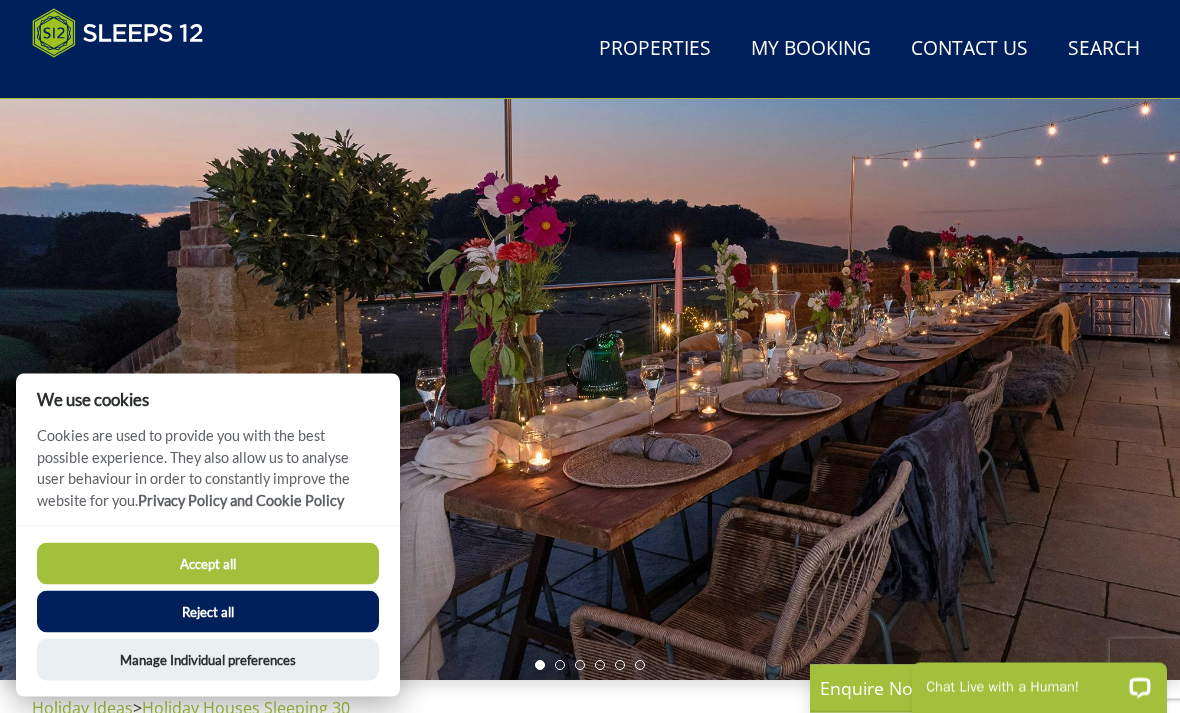 click on "Accept all" at bounding box center [208, 564] 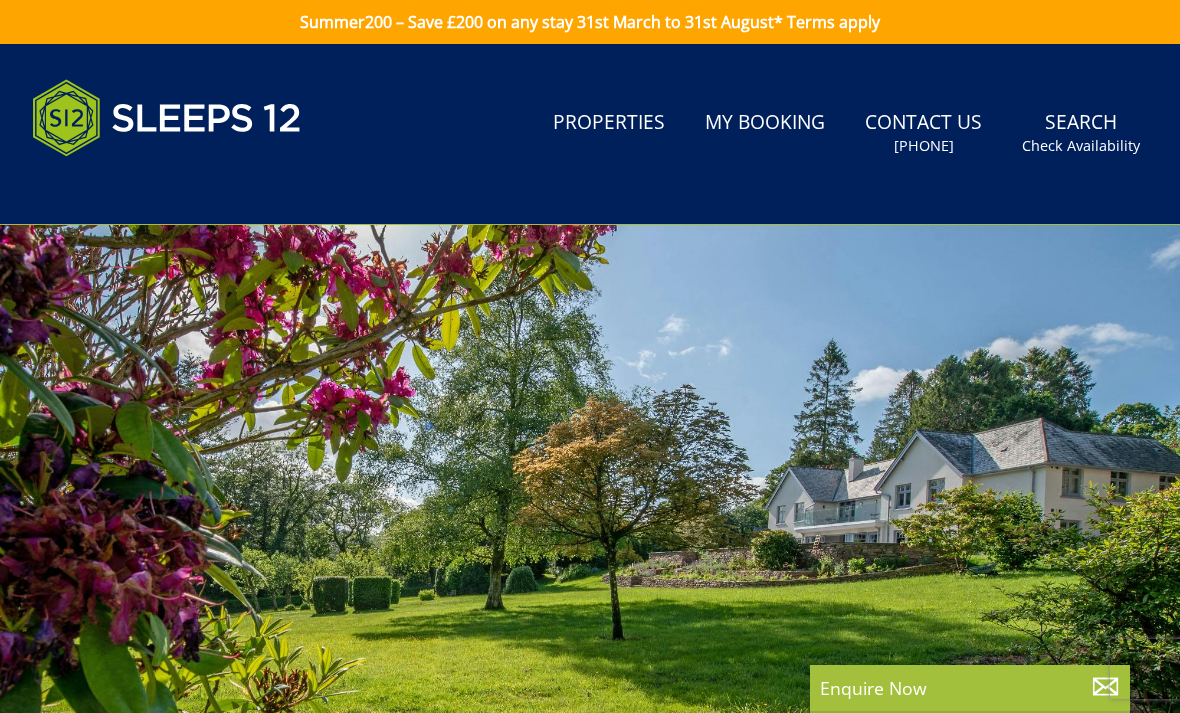 scroll, scrollTop: -1, scrollLeft: 0, axis: vertical 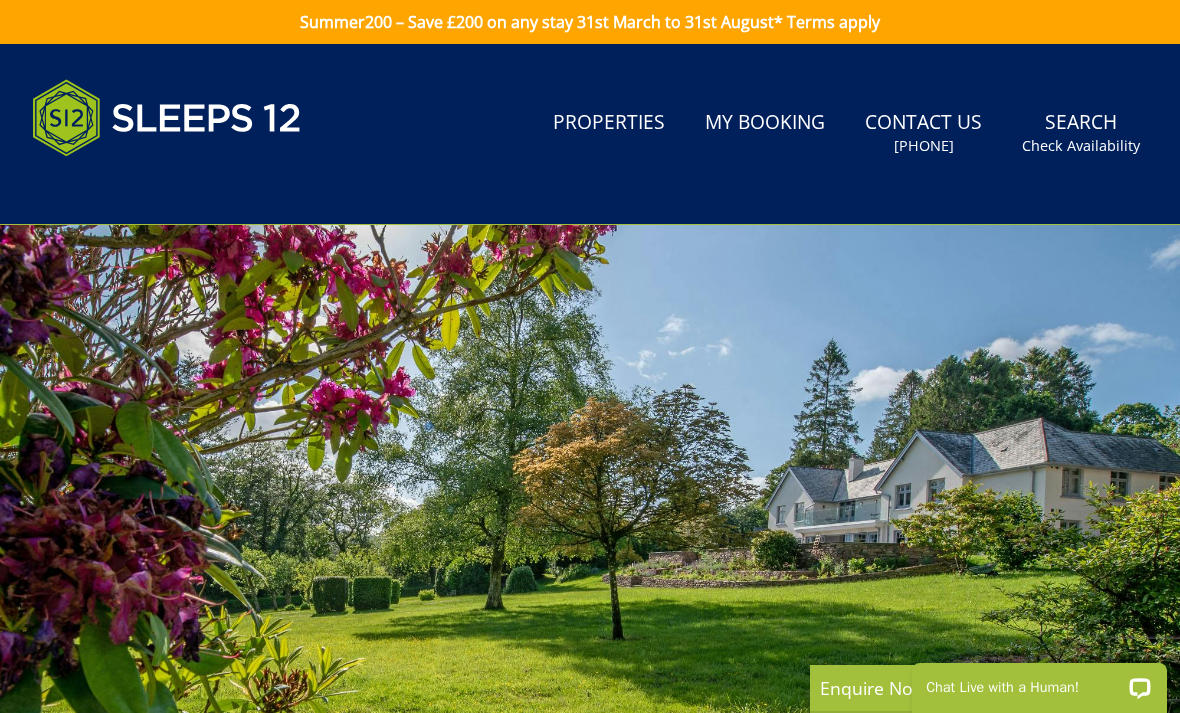 click on "Search  Check Availability" at bounding box center [1081, 133] 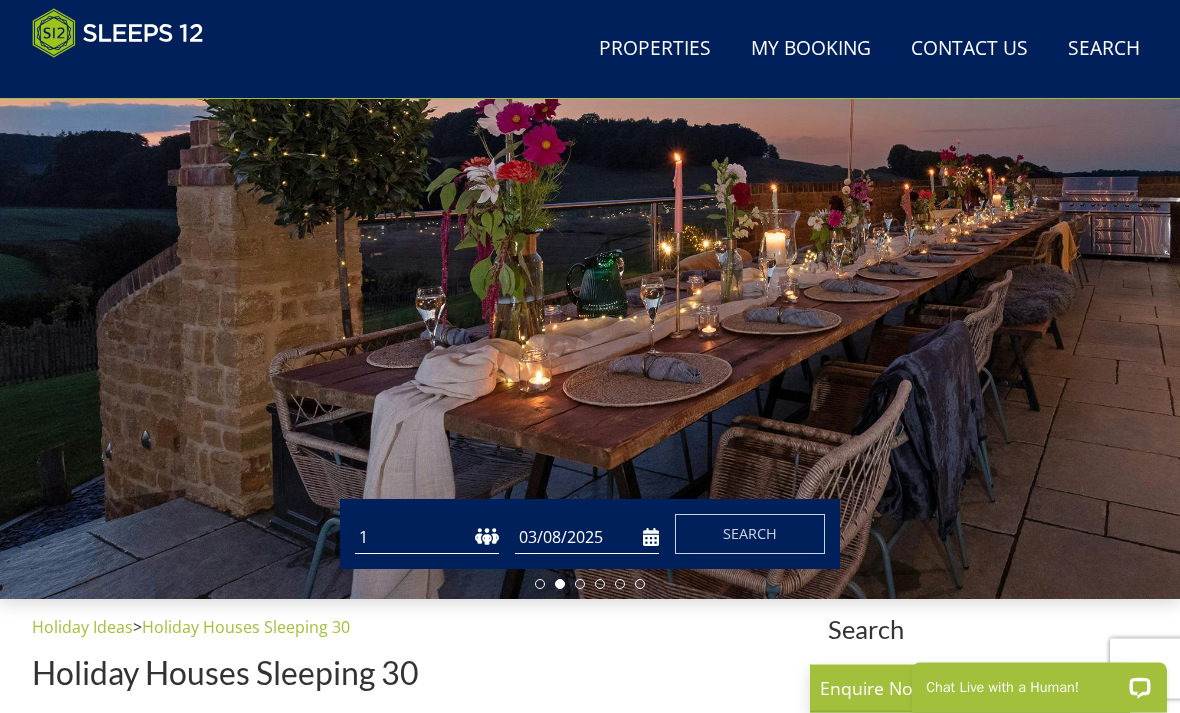 scroll, scrollTop: 205, scrollLeft: 0, axis: vertical 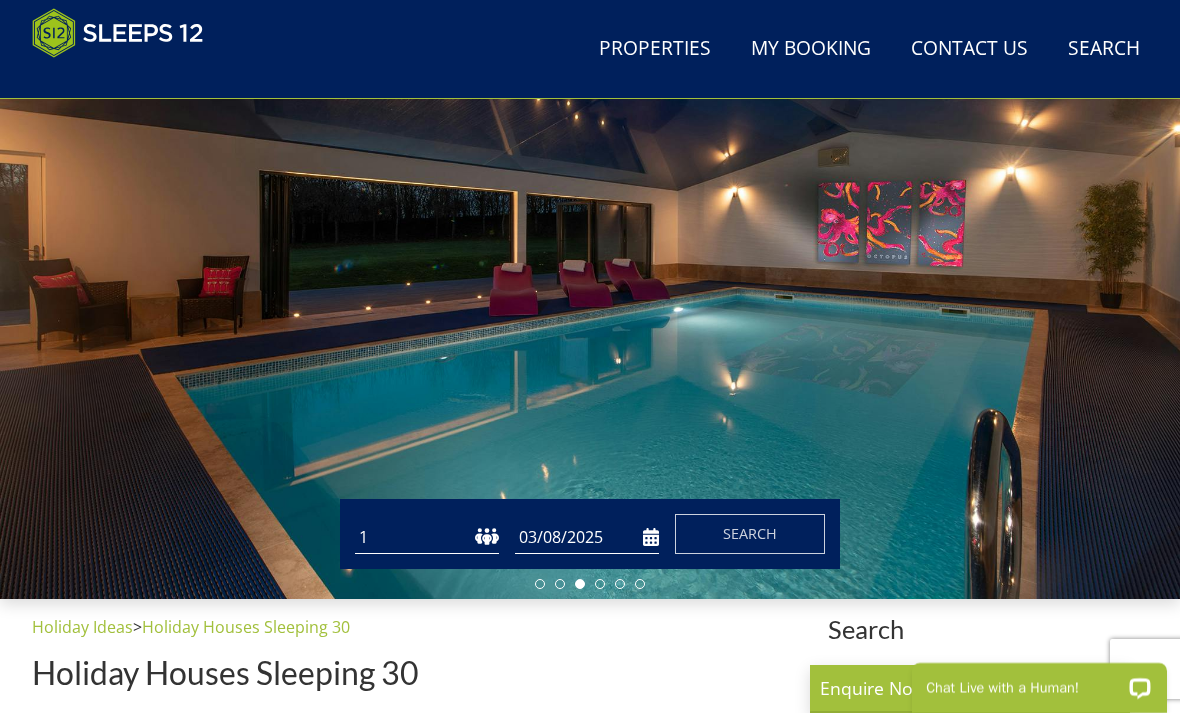 click on "1
2
3
4
5
6
7
8
9
10
11
12
13
14
15
16
17
18
19
20
21
22
23
24
25
26
27
28
29
30
31
32" at bounding box center [427, 537] 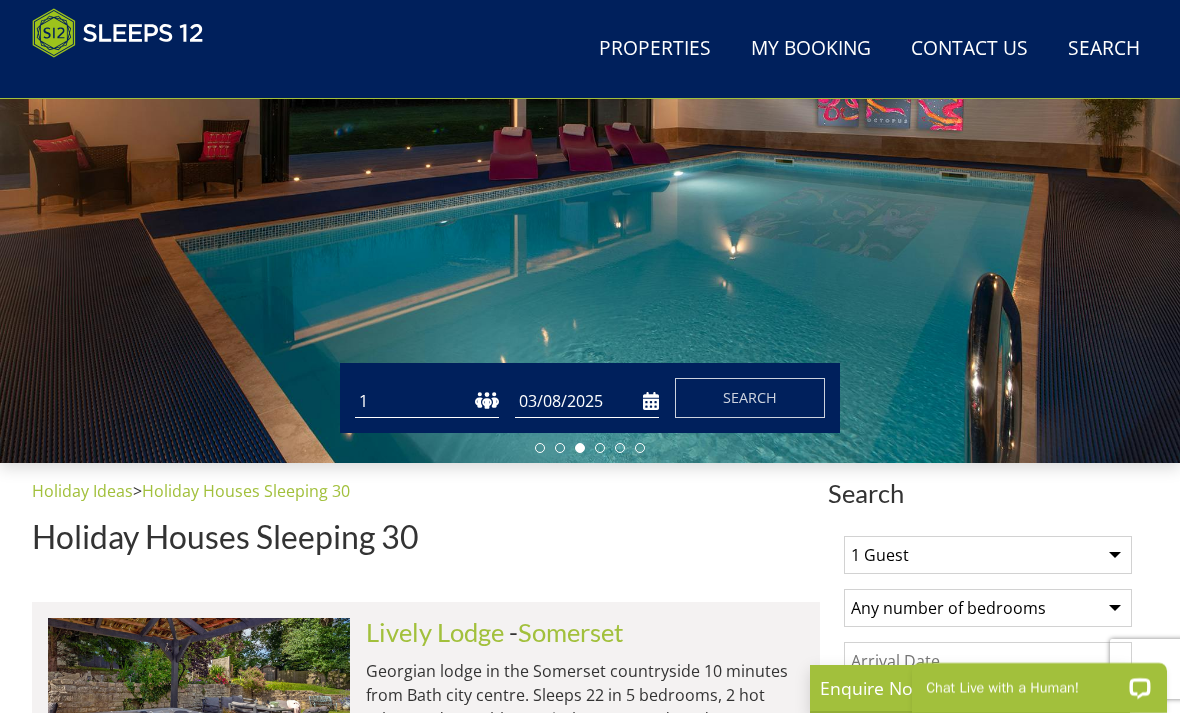click on "Holiday Ideas  >  Holiday Houses Sleeping 30
Holiday Houses Sleeping 30" at bounding box center [426, 524] 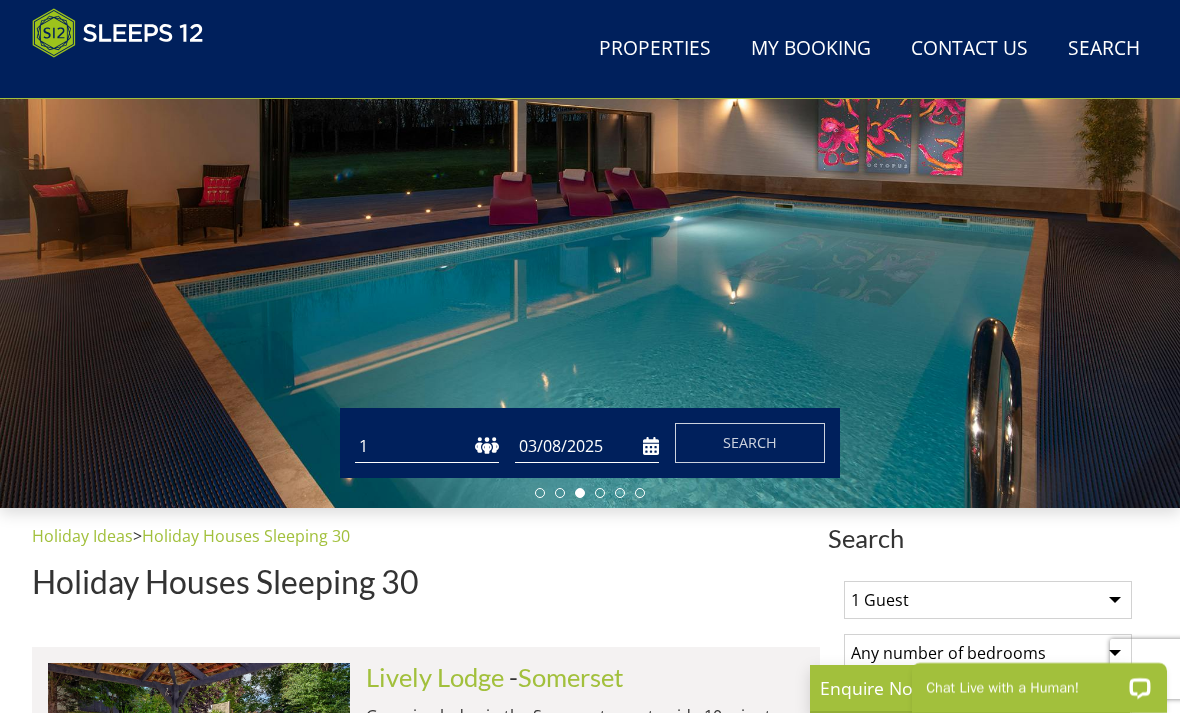 scroll, scrollTop: 295, scrollLeft: 0, axis: vertical 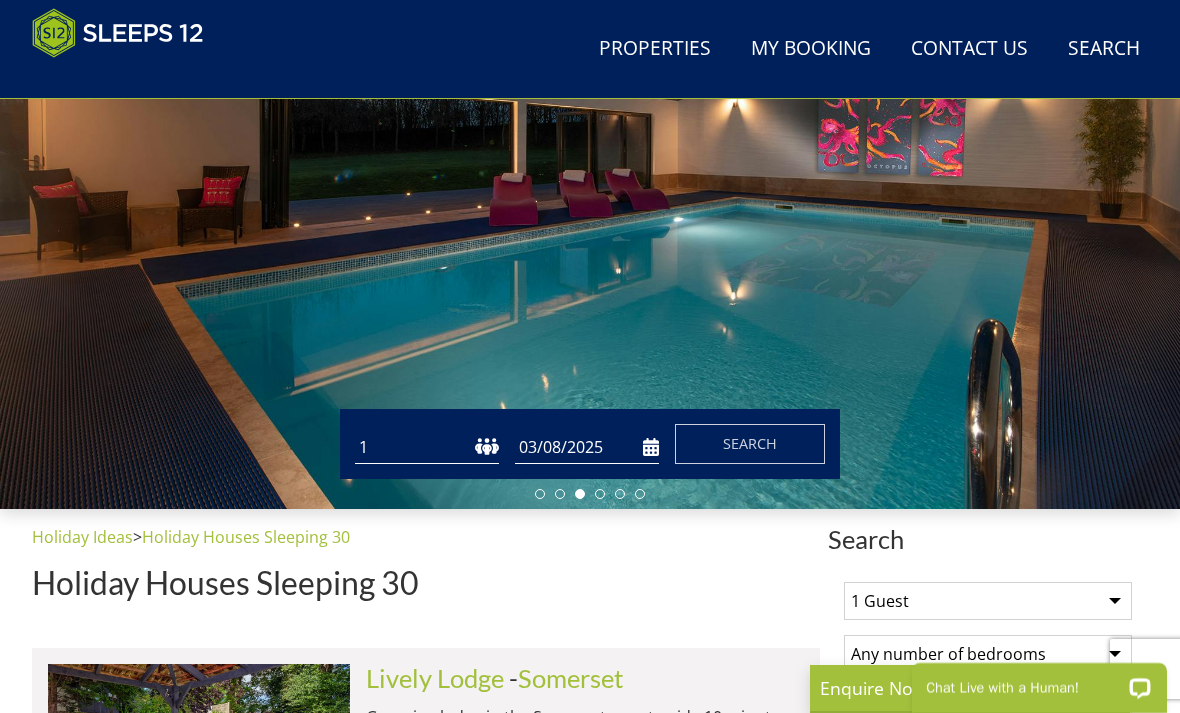 click on "1 Guest
2 Guests
3 Guests
4 Guests
5 Guests
6 Guests
7 Guests
8 Guests
9 Guests
10 Guests
11 Guests
12 Guests
13 Guests
14 Guests
15 Guests
16 Guests
17 Guests
18 Guests
19 Guests
20 Guests
21 Guests
22 Guests
23 Guests
24 Guests
25 Guests
26 Guests
27 Guests
28 Guests
29 Guests
30 Guests
31 Guests
32 Guests" at bounding box center (988, 601) 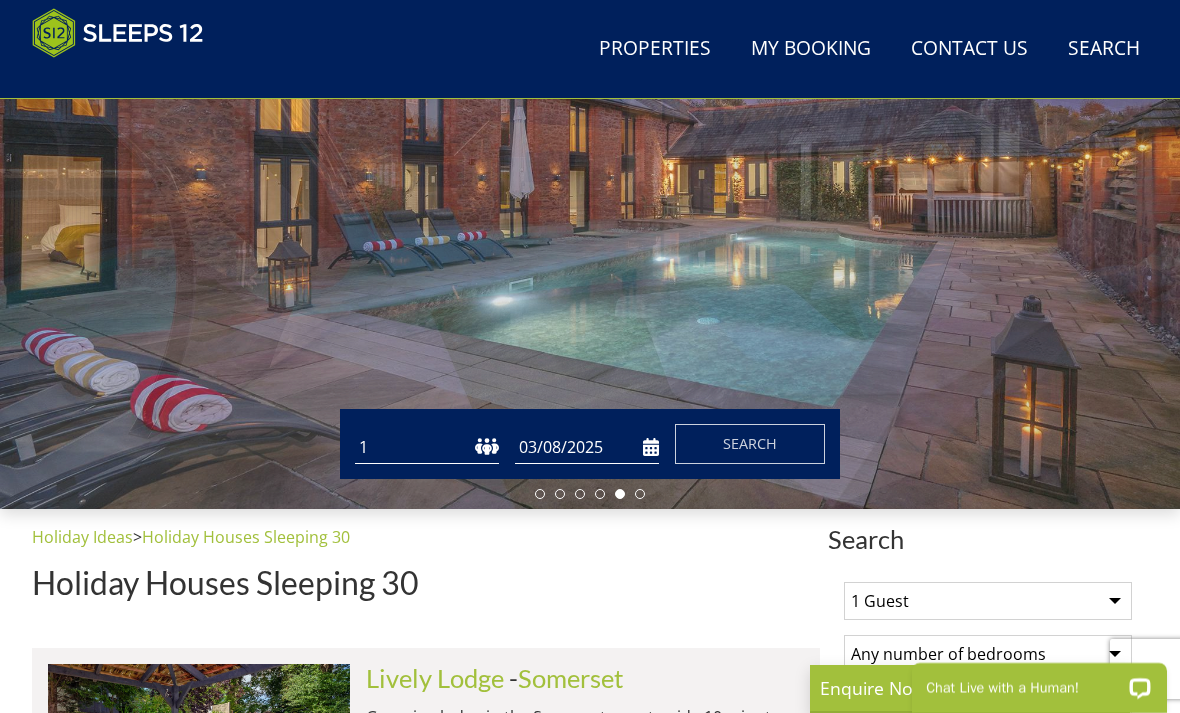 select on "22" 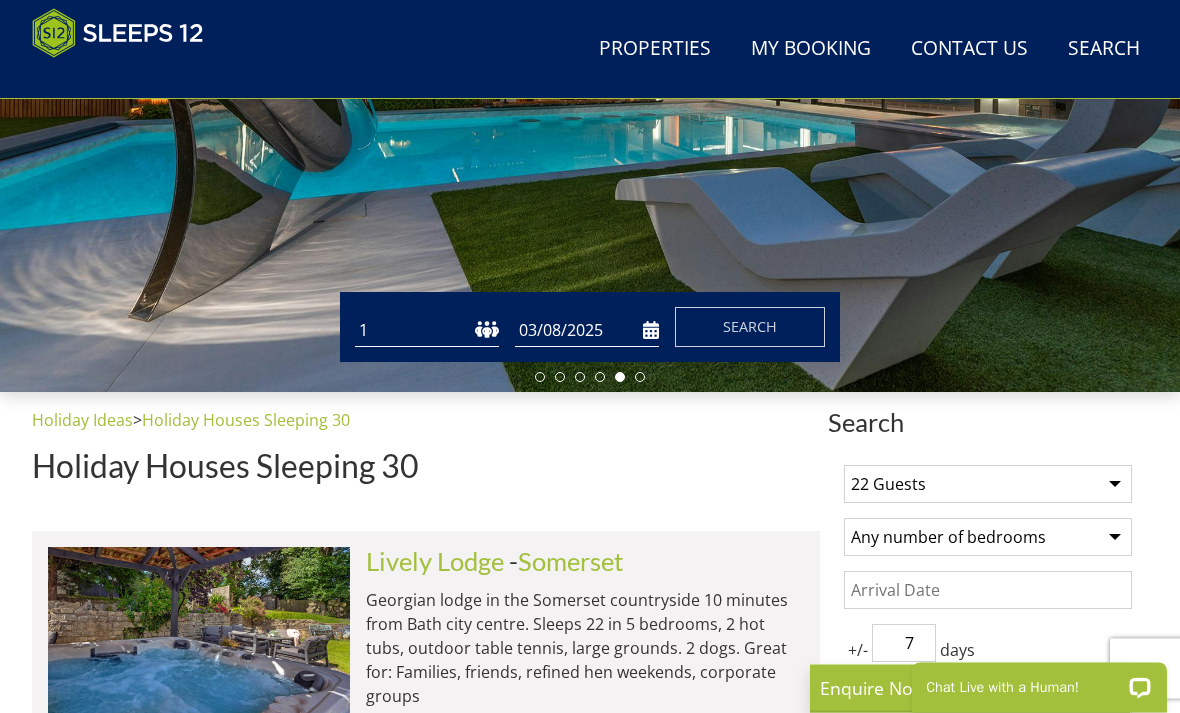 scroll, scrollTop: 433, scrollLeft: 0, axis: vertical 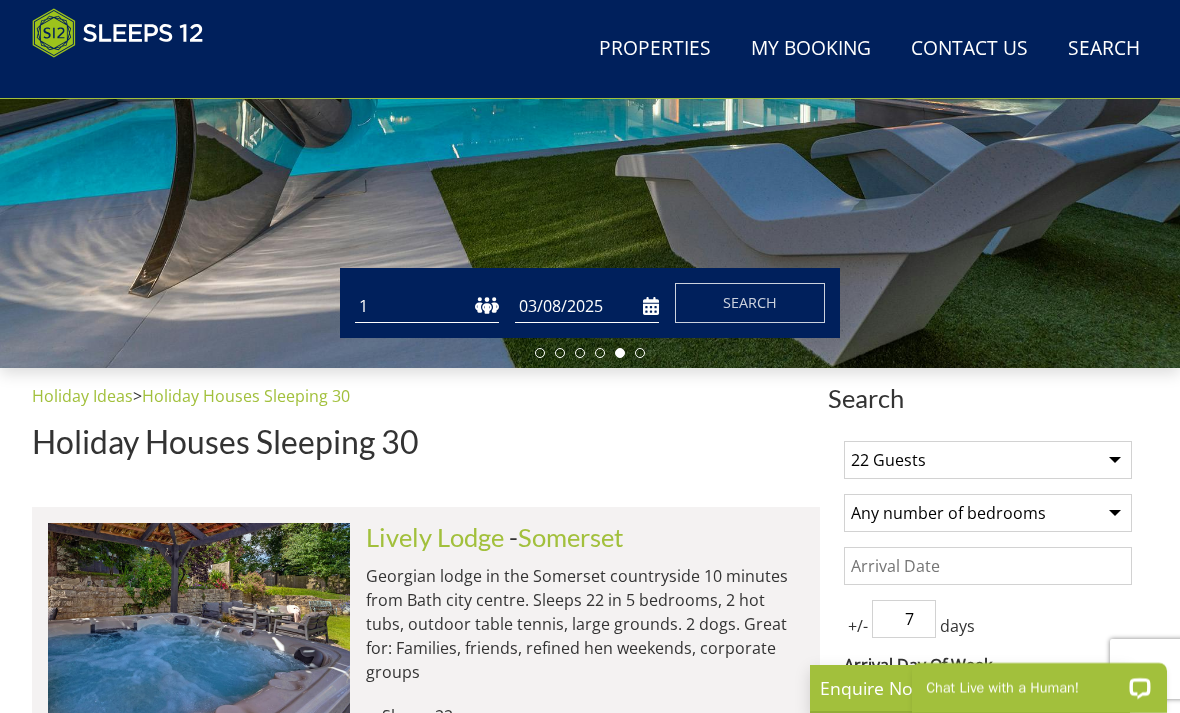 click on "Date" at bounding box center (988, 566) 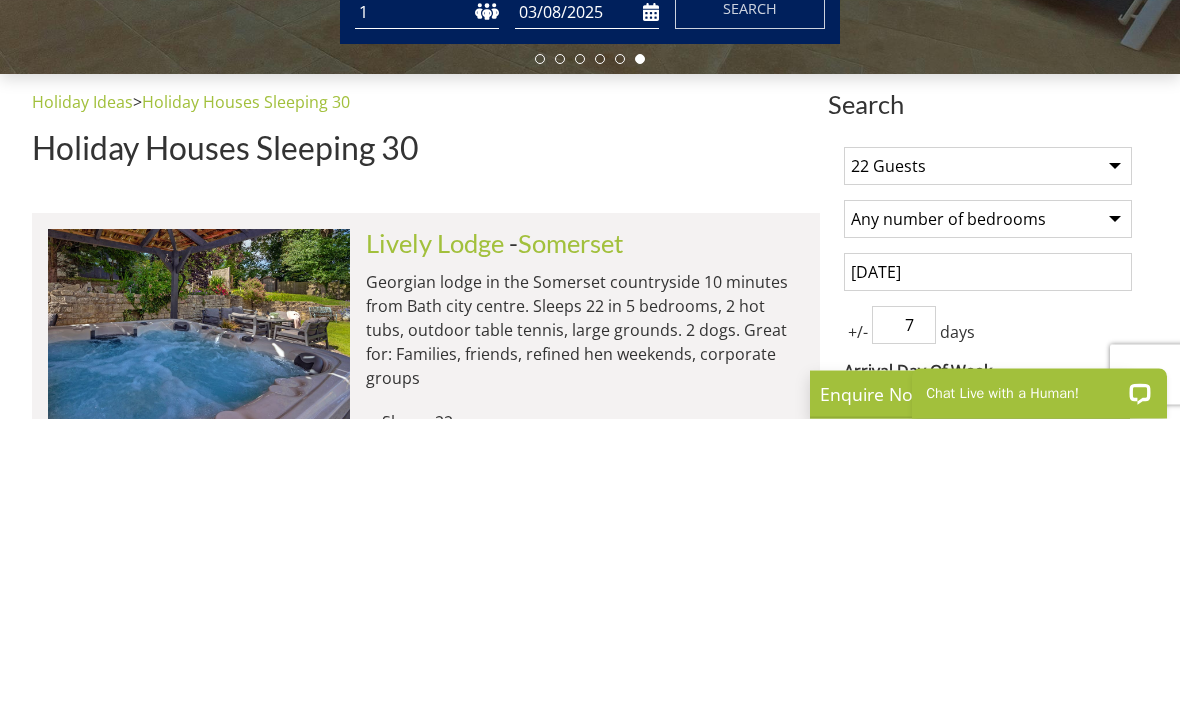 scroll, scrollTop: 730, scrollLeft: 0, axis: vertical 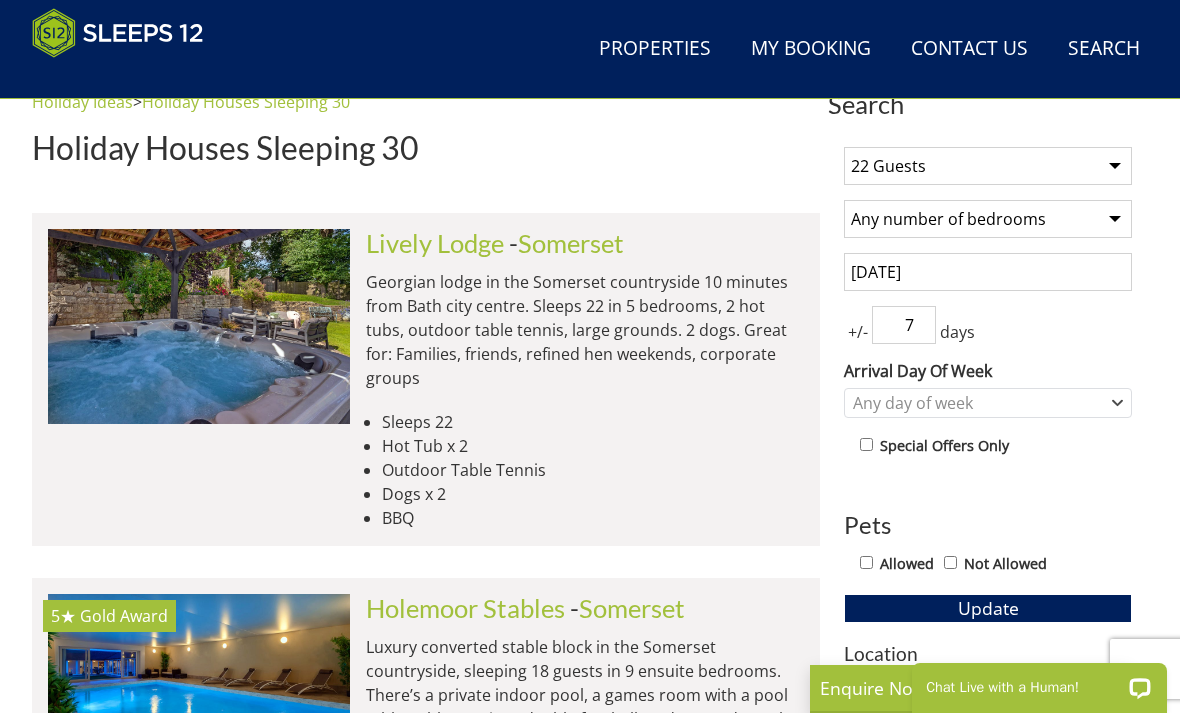 click on "[DATE]" at bounding box center [988, 272] 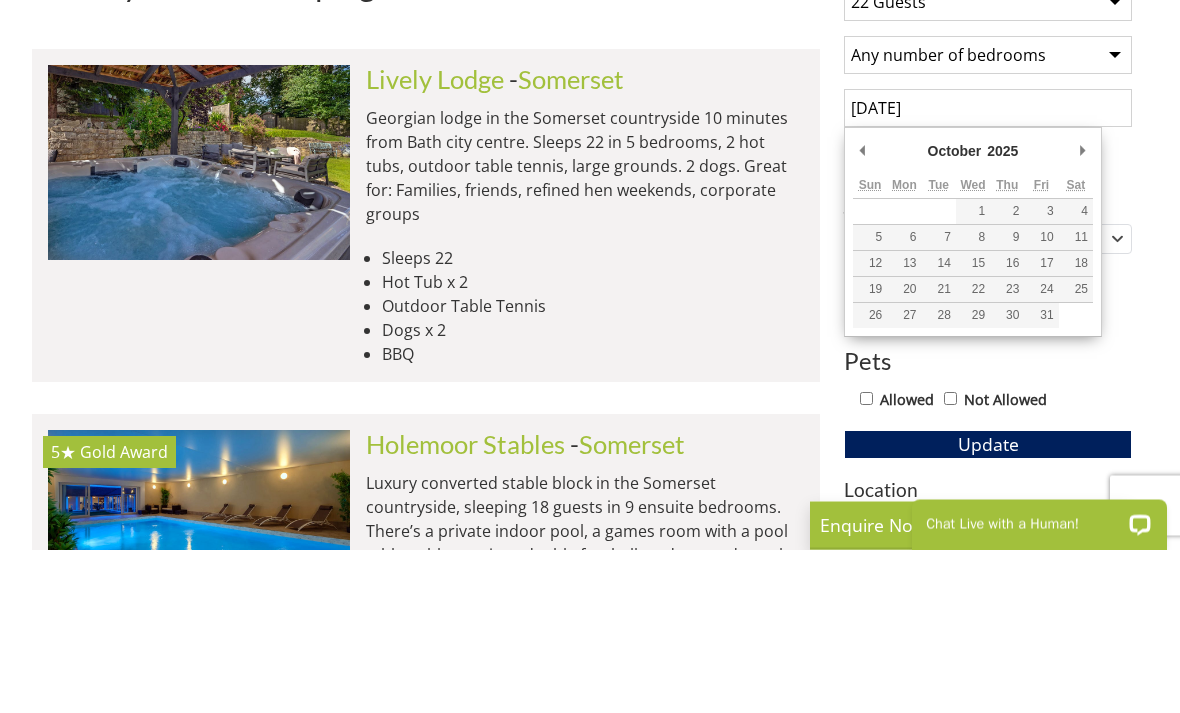 type on "[DATE]" 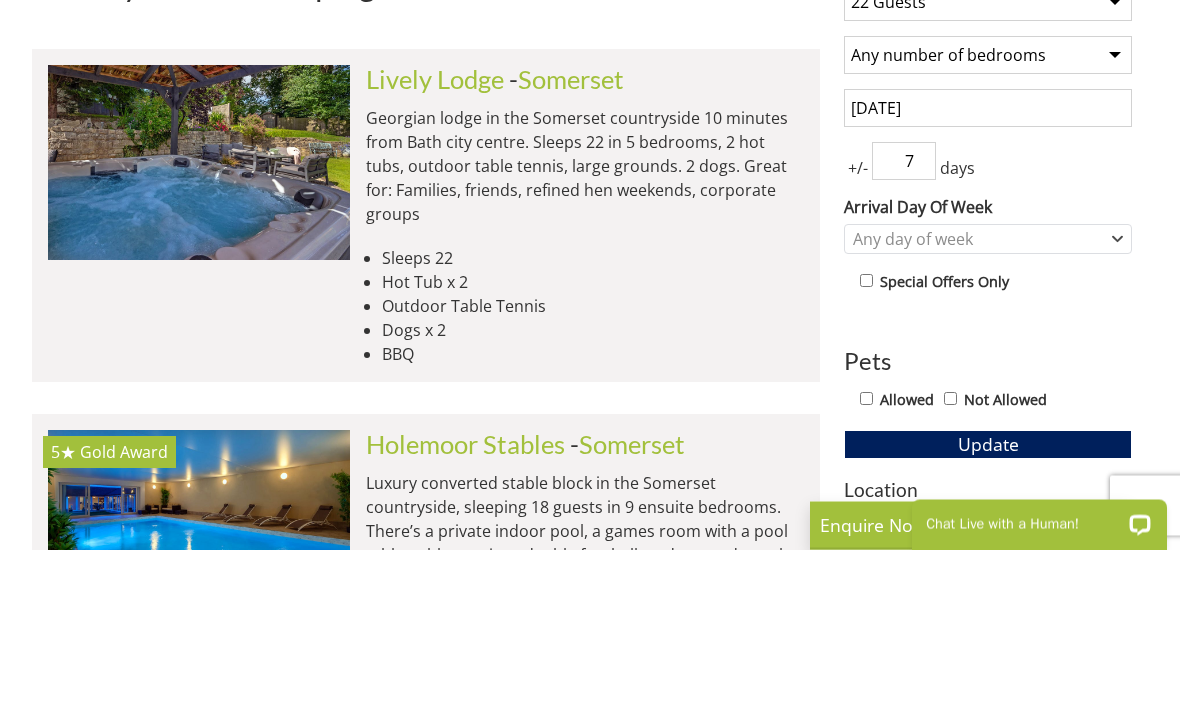 scroll, scrollTop: 894, scrollLeft: 0, axis: vertical 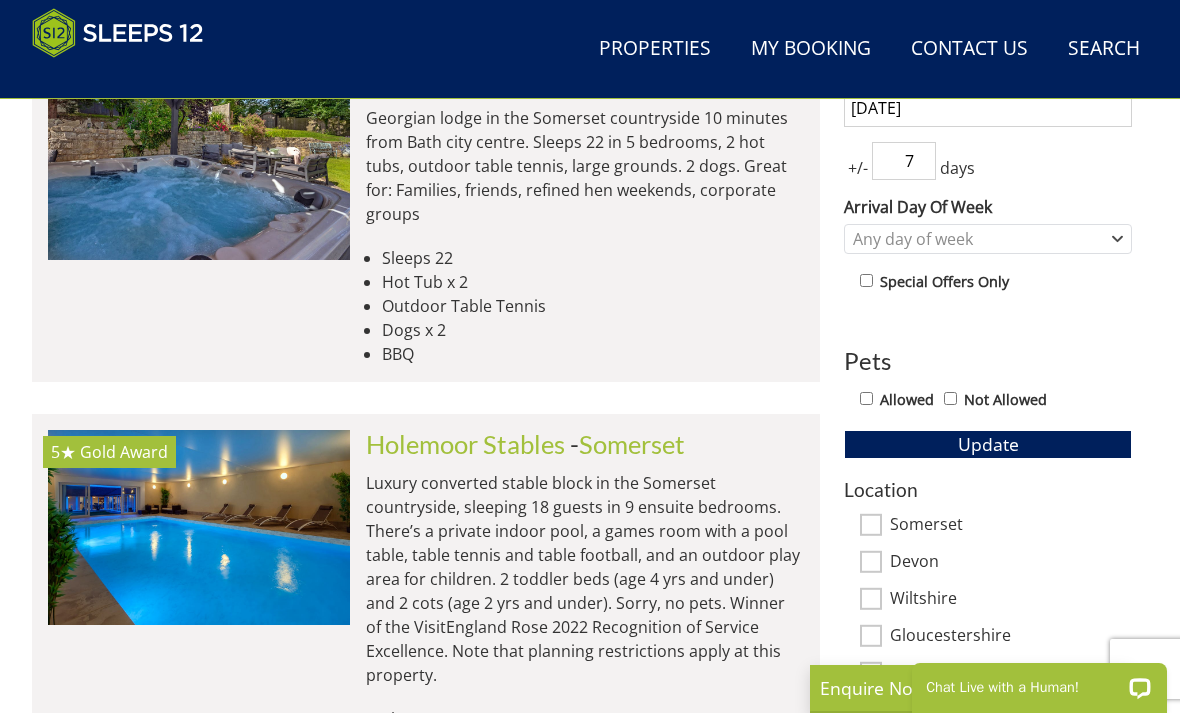 click on "7" at bounding box center (904, 161) 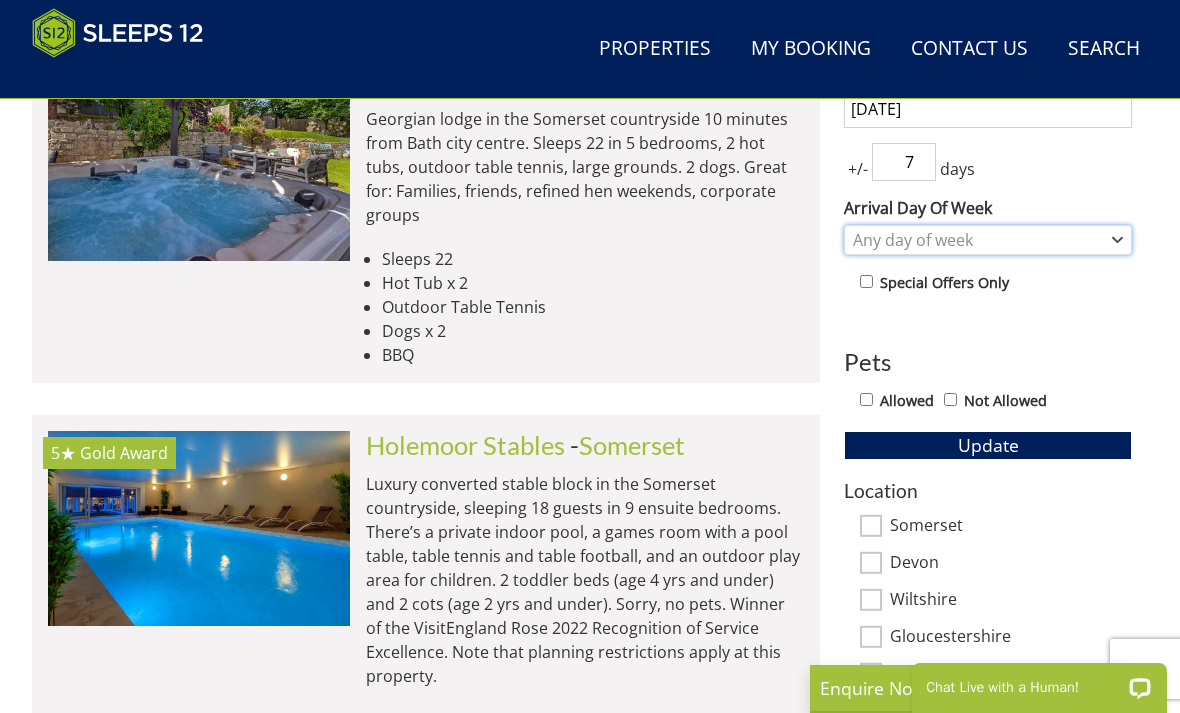 click 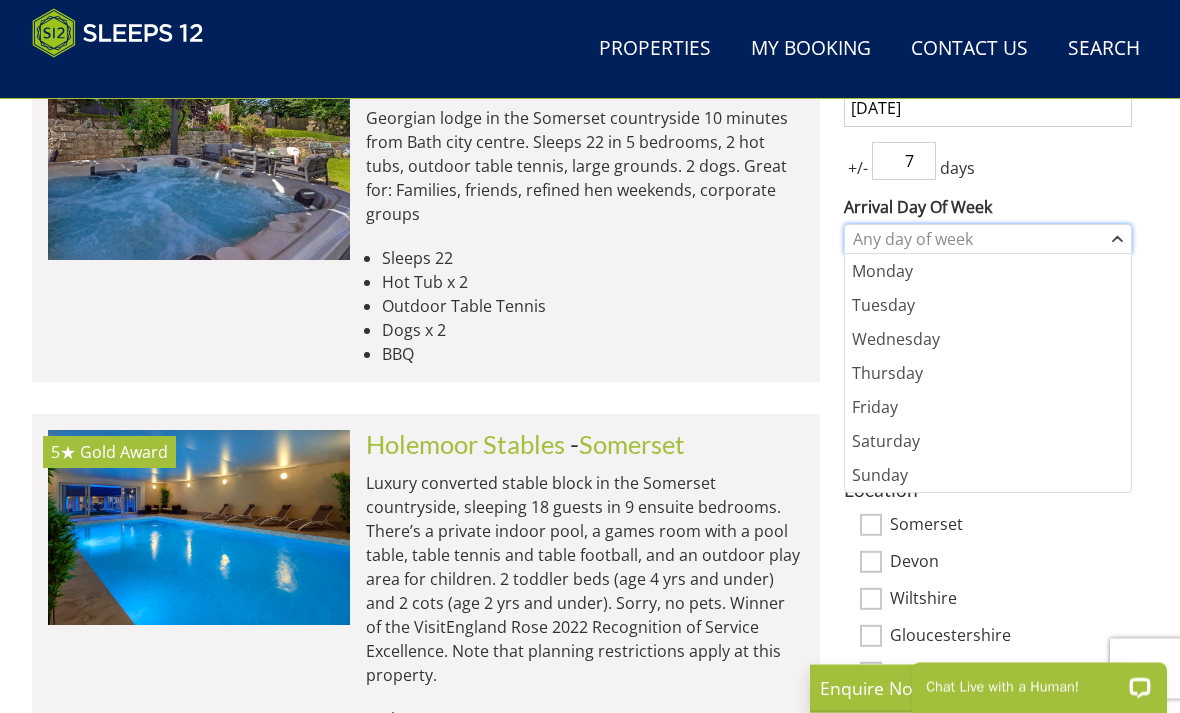 scroll, scrollTop: 894, scrollLeft: 0, axis: vertical 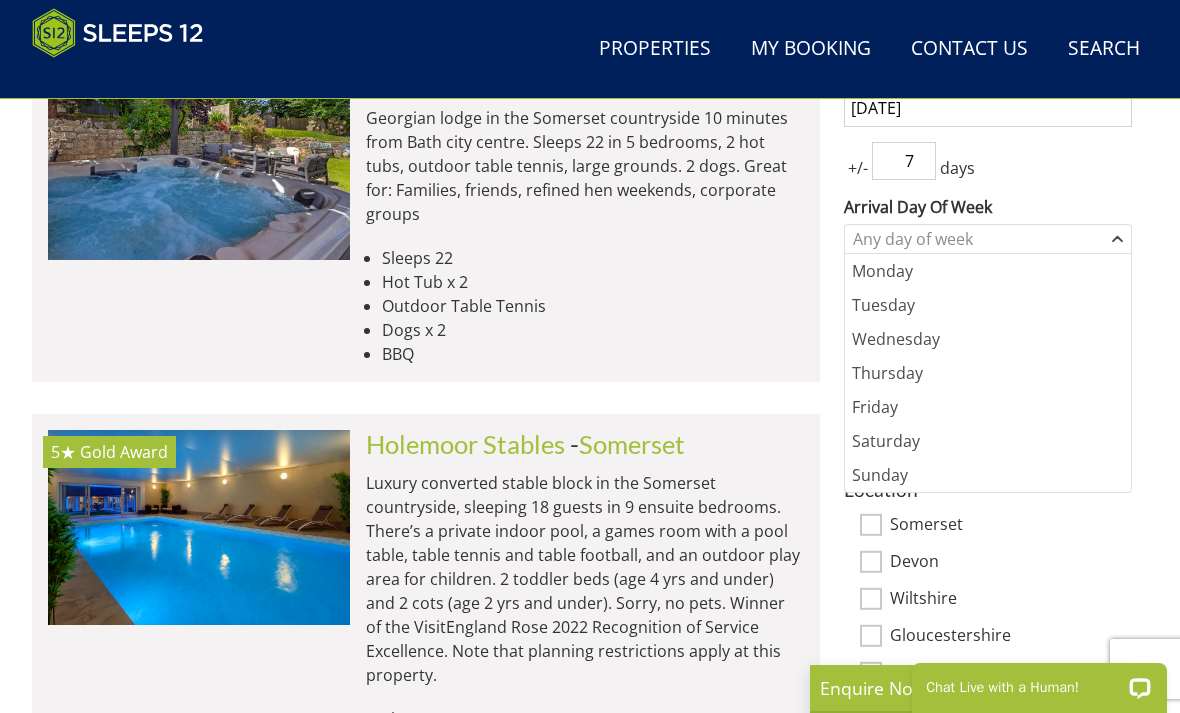 click on "Friday" at bounding box center (988, 407) 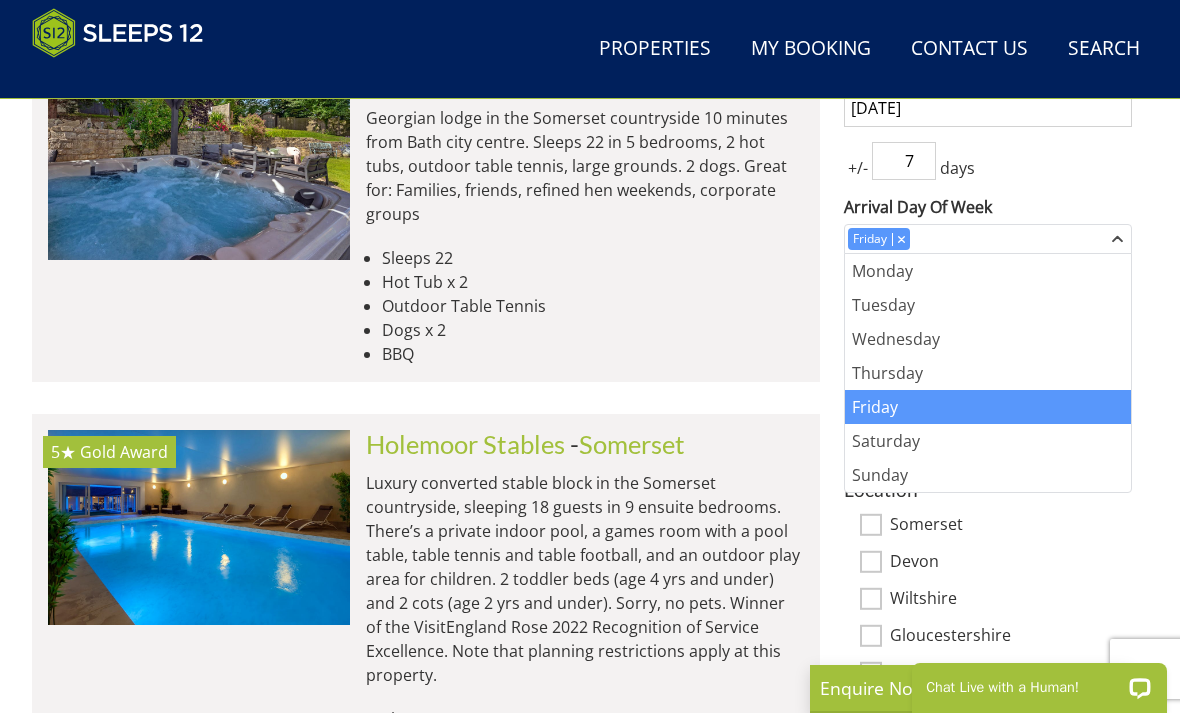 click on "Friday" at bounding box center (988, 407) 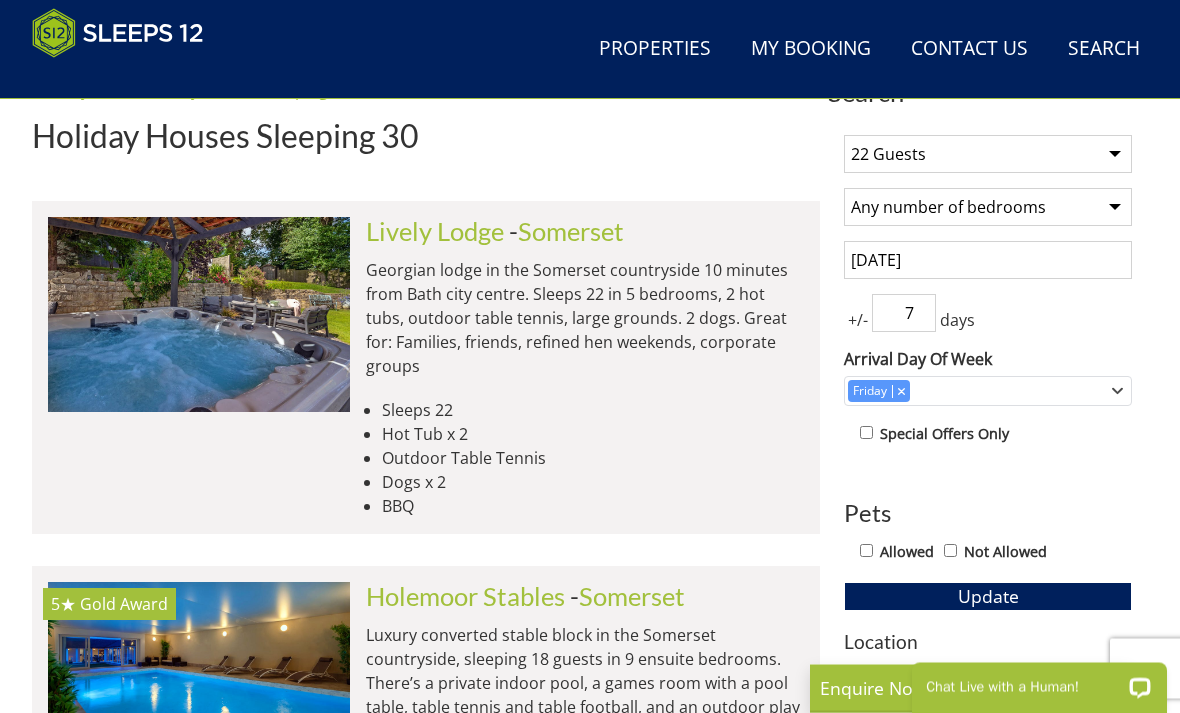 scroll, scrollTop: 763, scrollLeft: 0, axis: vertical 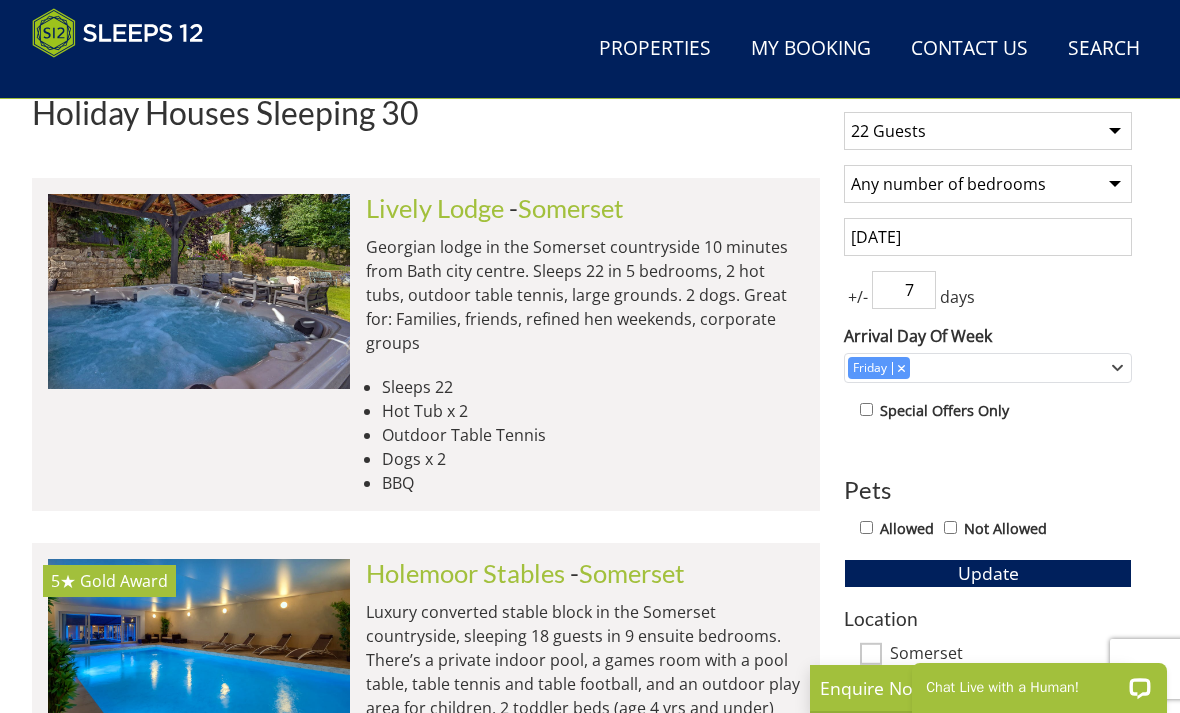 click on "7" at bounding box center (904, 290) 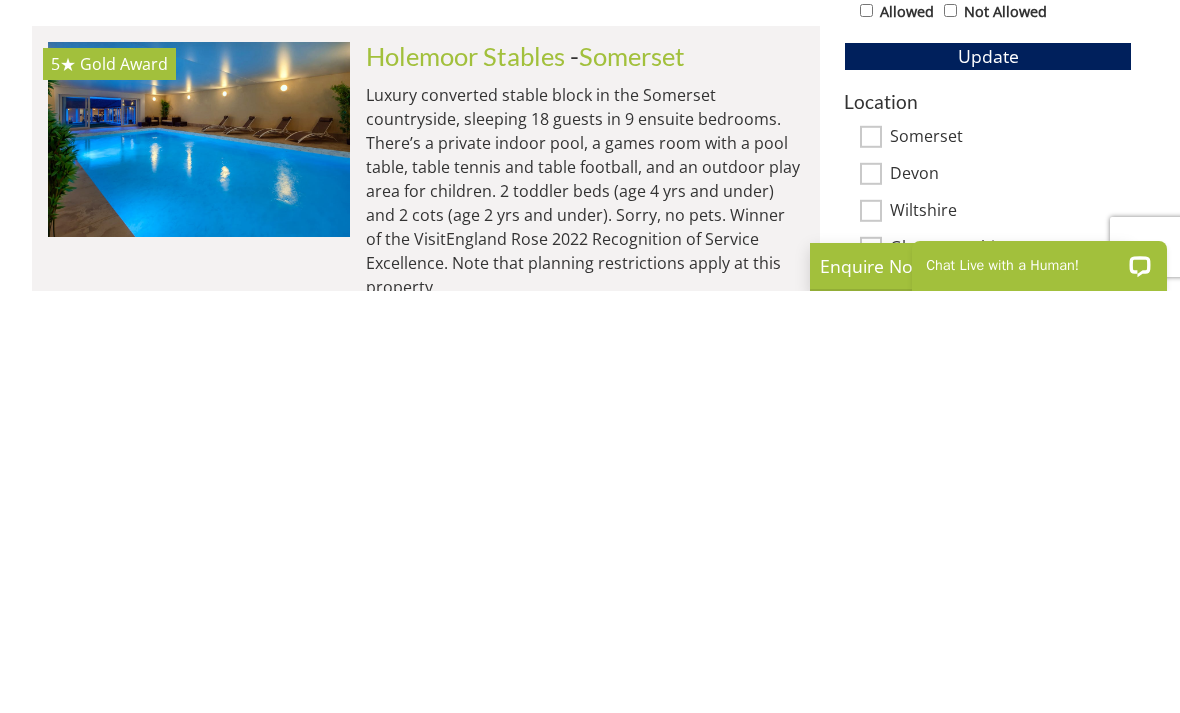 scroll, scrollTop: 861, scrollLeft: 0, axis: vertical 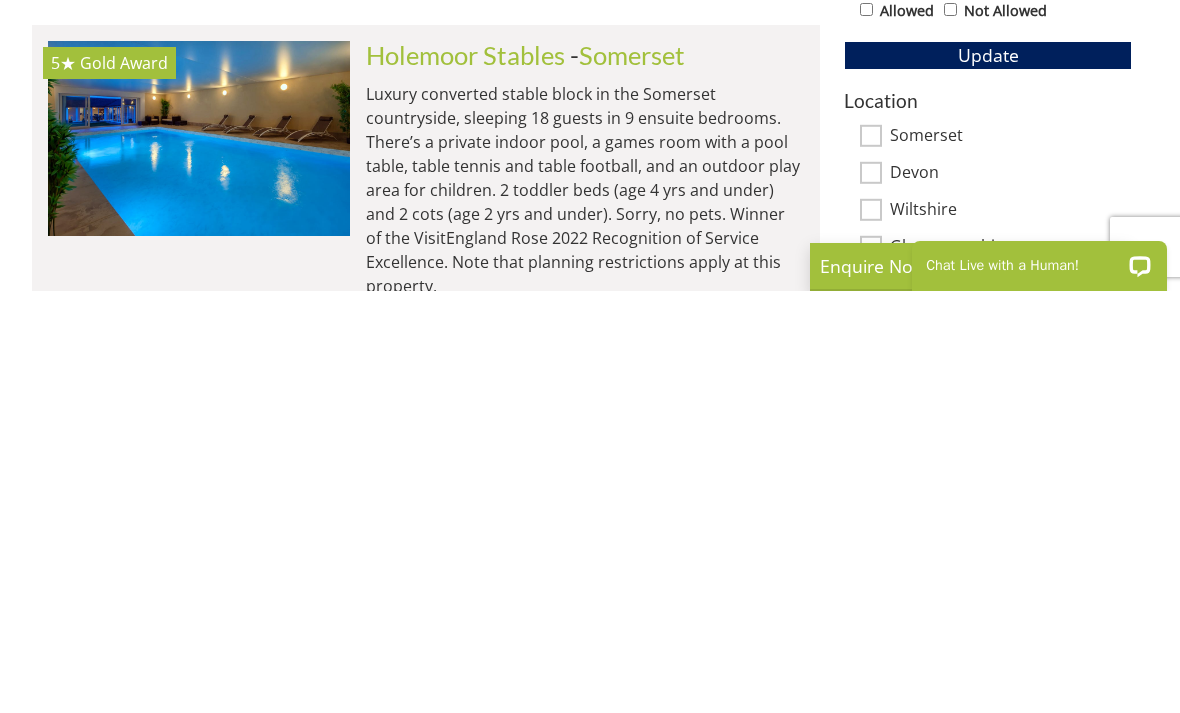 type 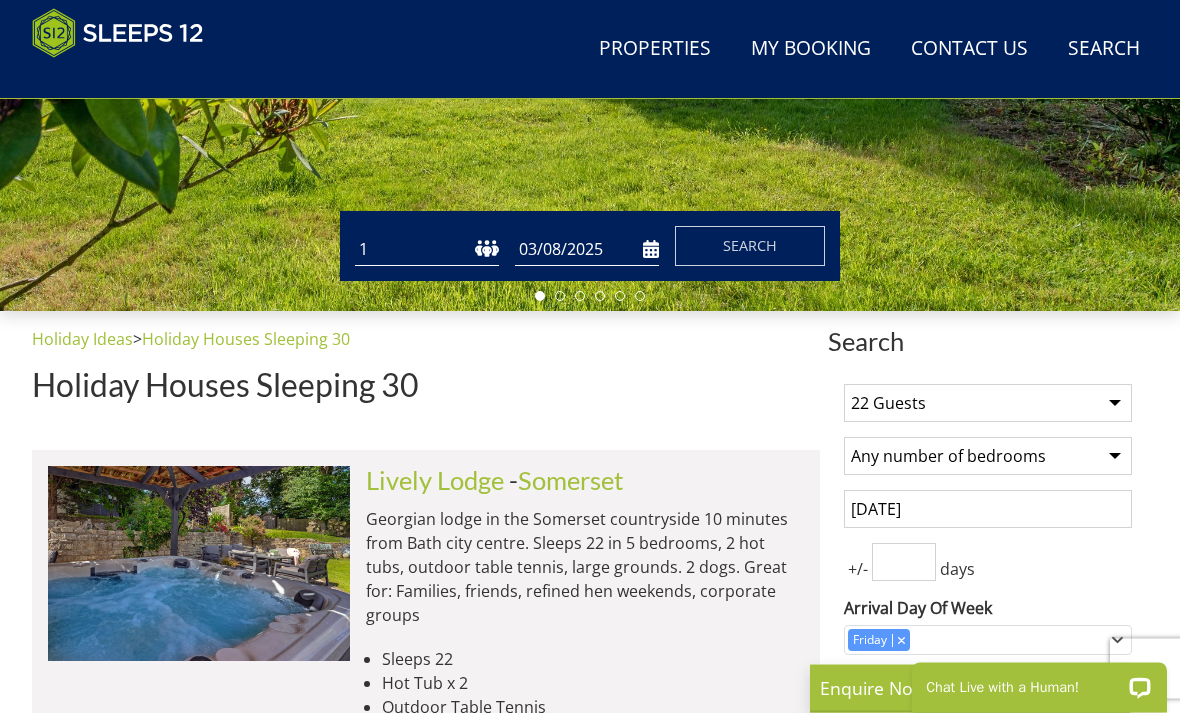 scroll, scrollTop: 504, scrollLeft: 0, axis: vertical 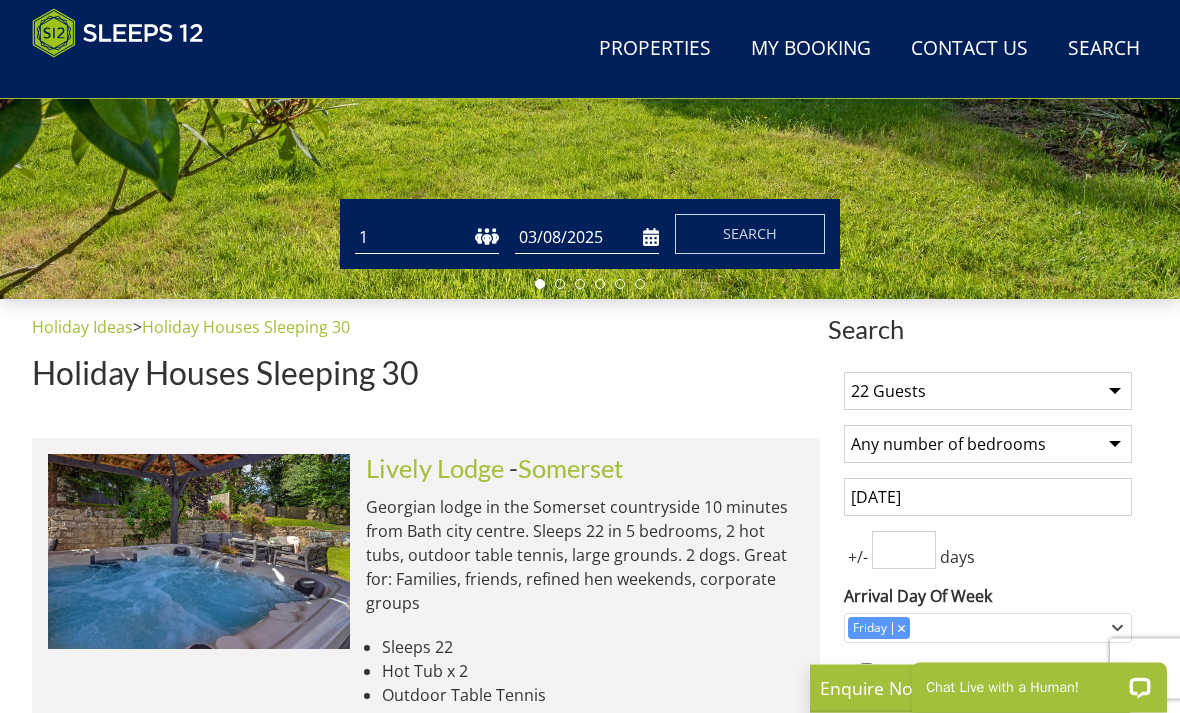 click on "Holiday Ideas" at bounding box center (82, 328) 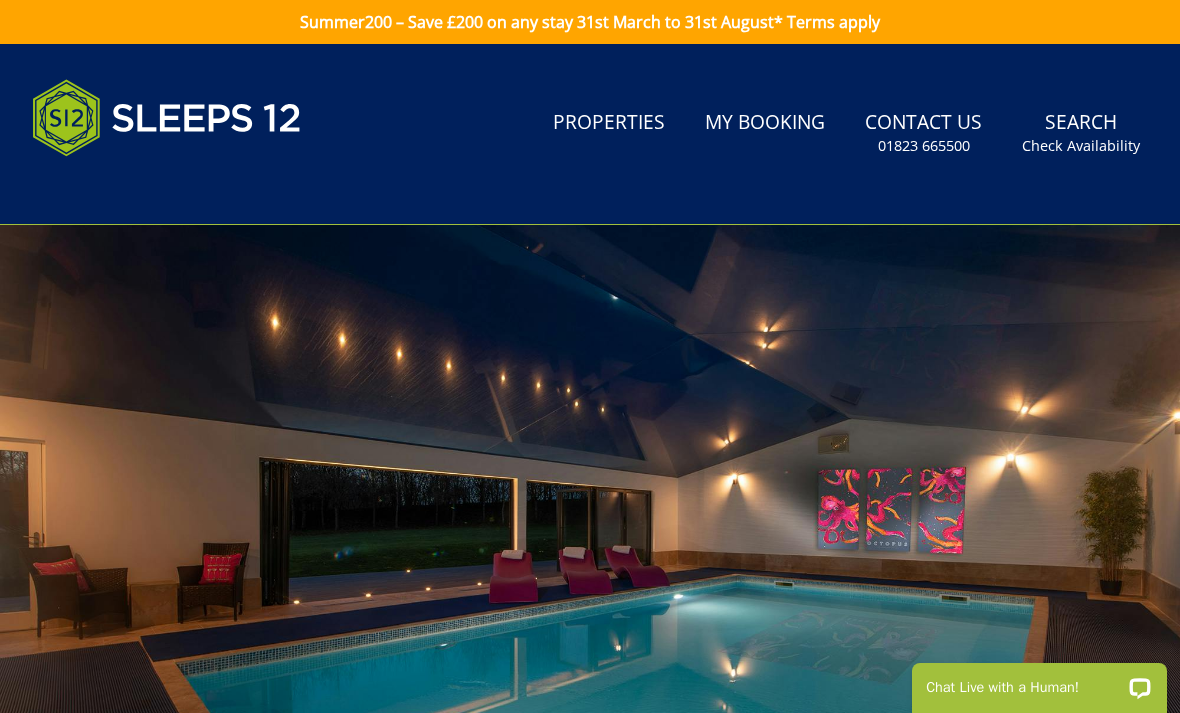 scroll, scrollTop: 0, scrollLeft: 0, axis: both 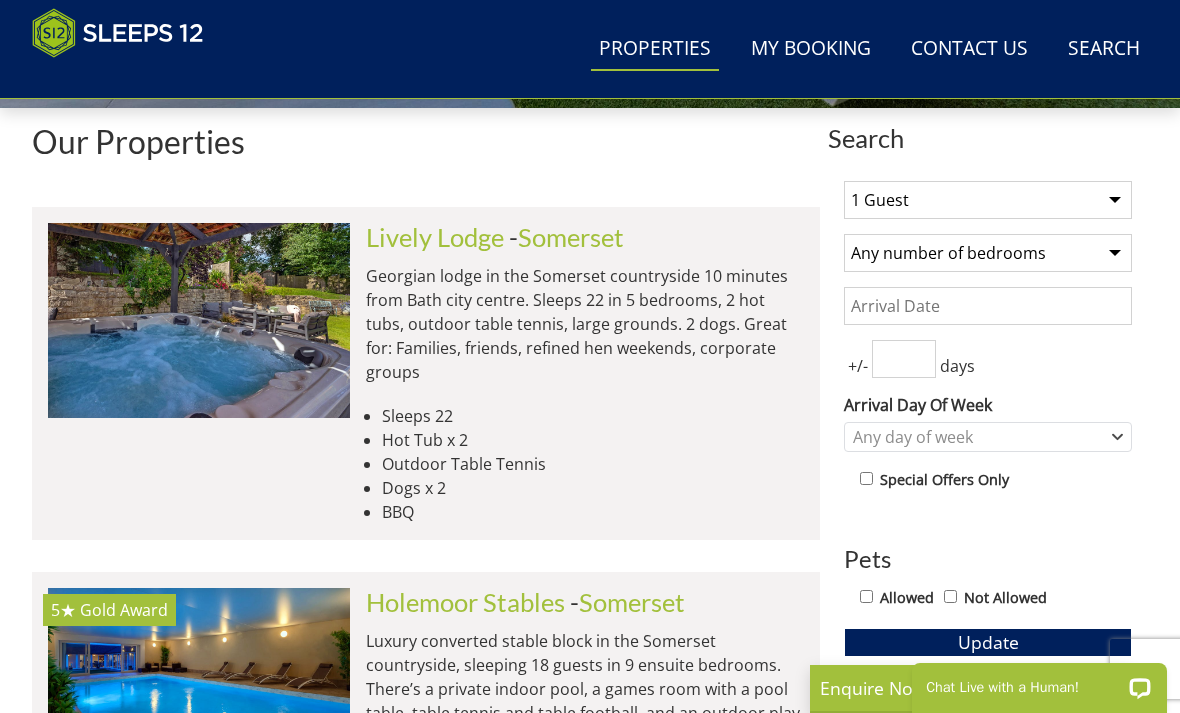 click on "1 Guest
2 Guests
3 Guests
4 Guests
5 Guests
6 Guests
7 Guests
8 Guests
9 Guests
10 Guests
11 Guests
12 Guests
13 Guests
14 Guests
15 Guests
16 Guests
17 Guests
18 Guests
19 Guests
20 Guests
21 Guests
22 Guests
23 Guests
24 Guests
25 Guests
26 Guests
27 Guests
28 Guests
29 Guests
30 Guests
31 Guests
32 Guests" at bounding box center (988, 200) 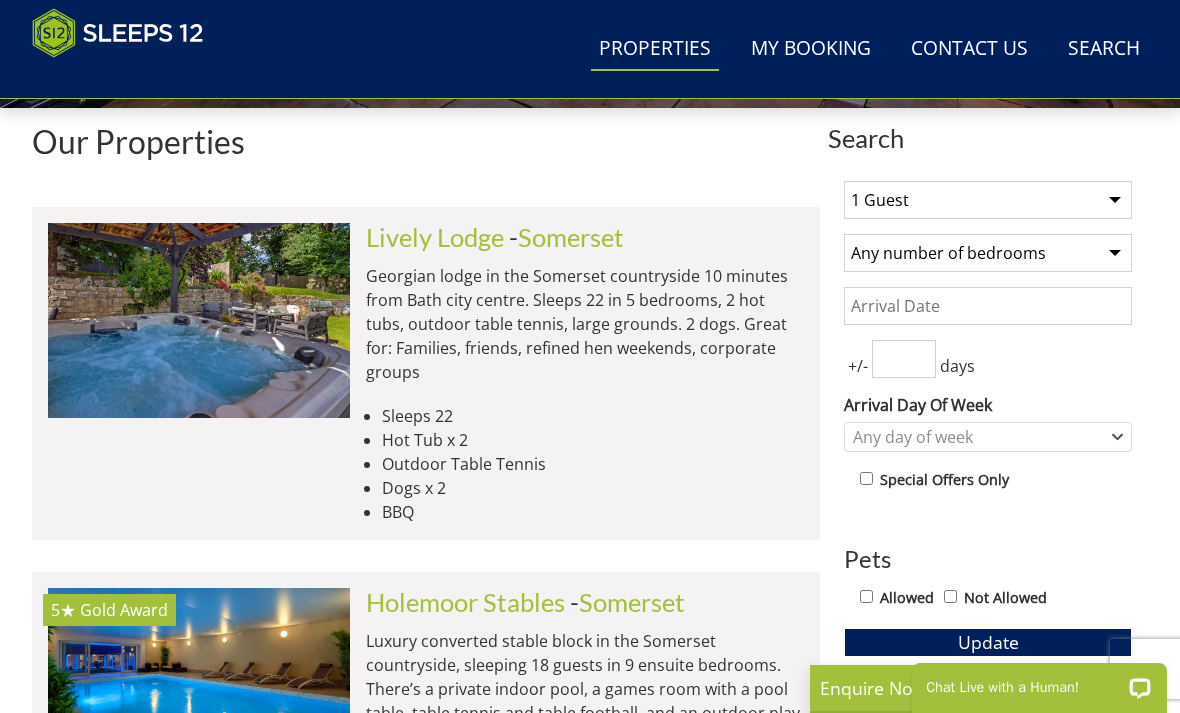 select on "22" 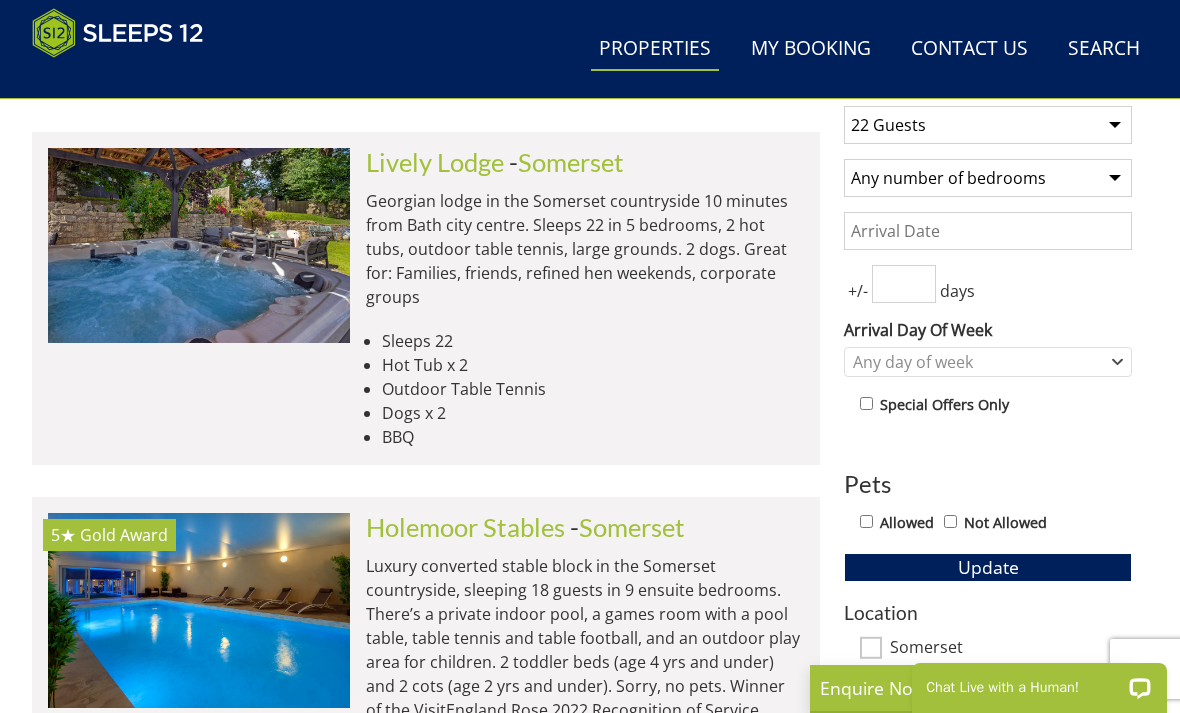 scroll, scrollTop: 770, scrollLeft: 0, axis: vertical 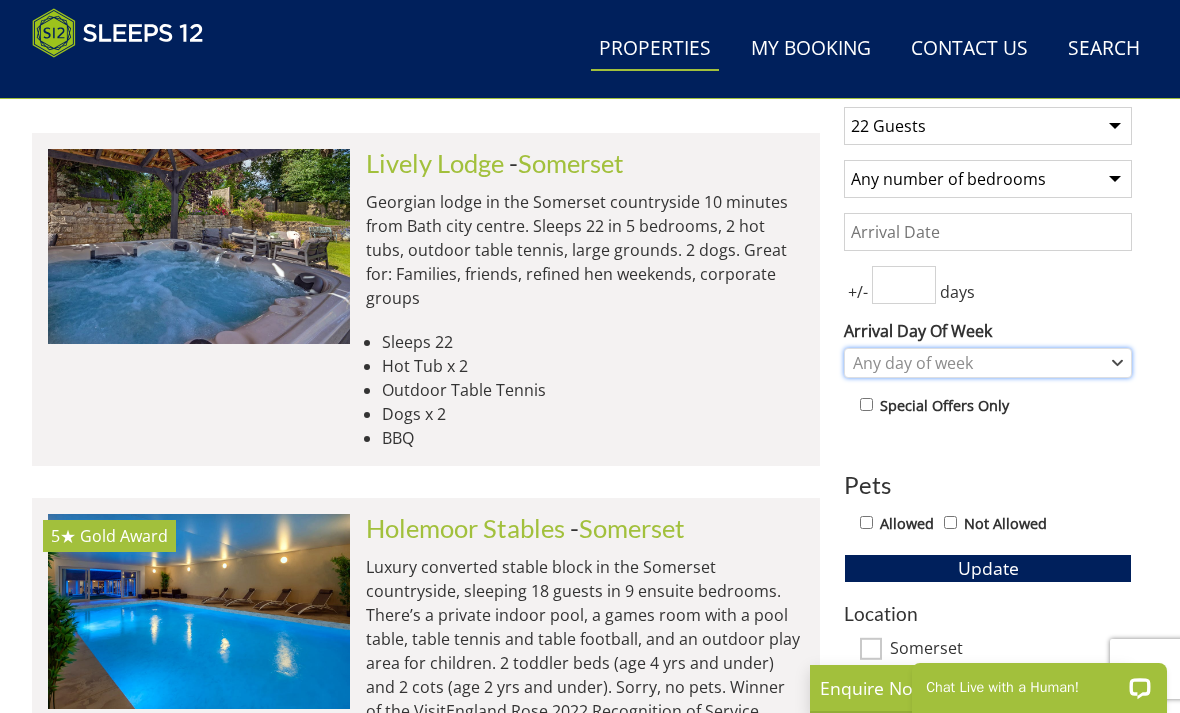 click 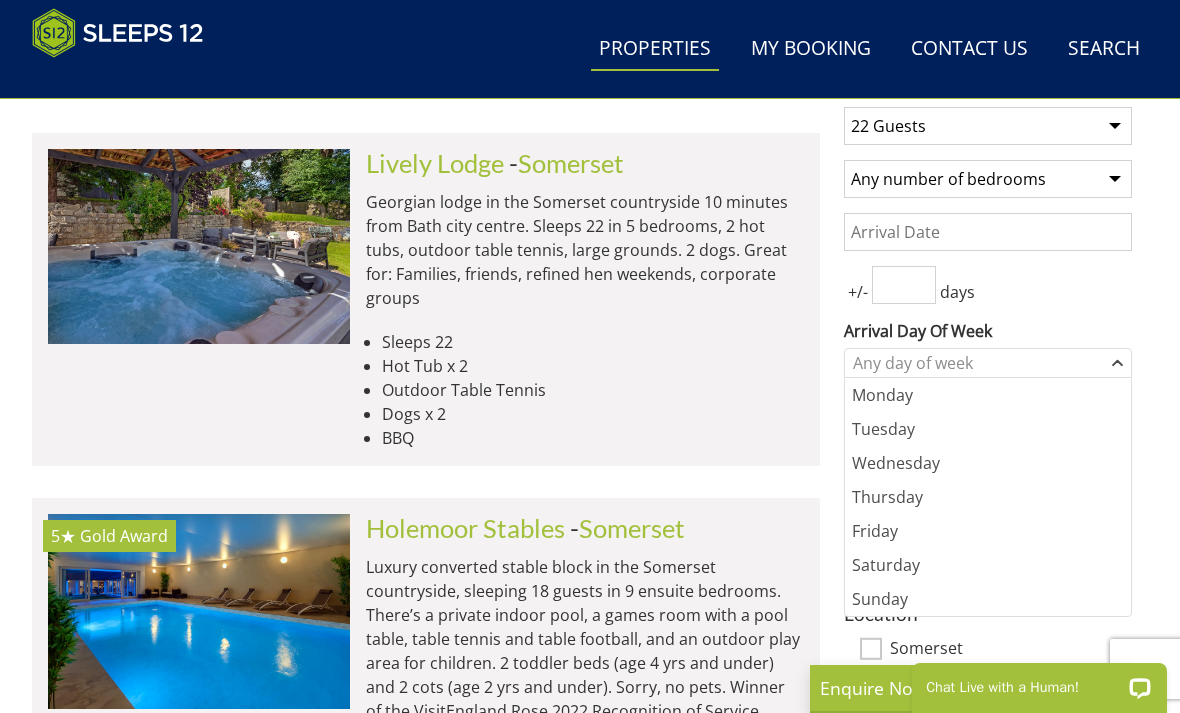click on "Friday" at bounding box center (988, 531) 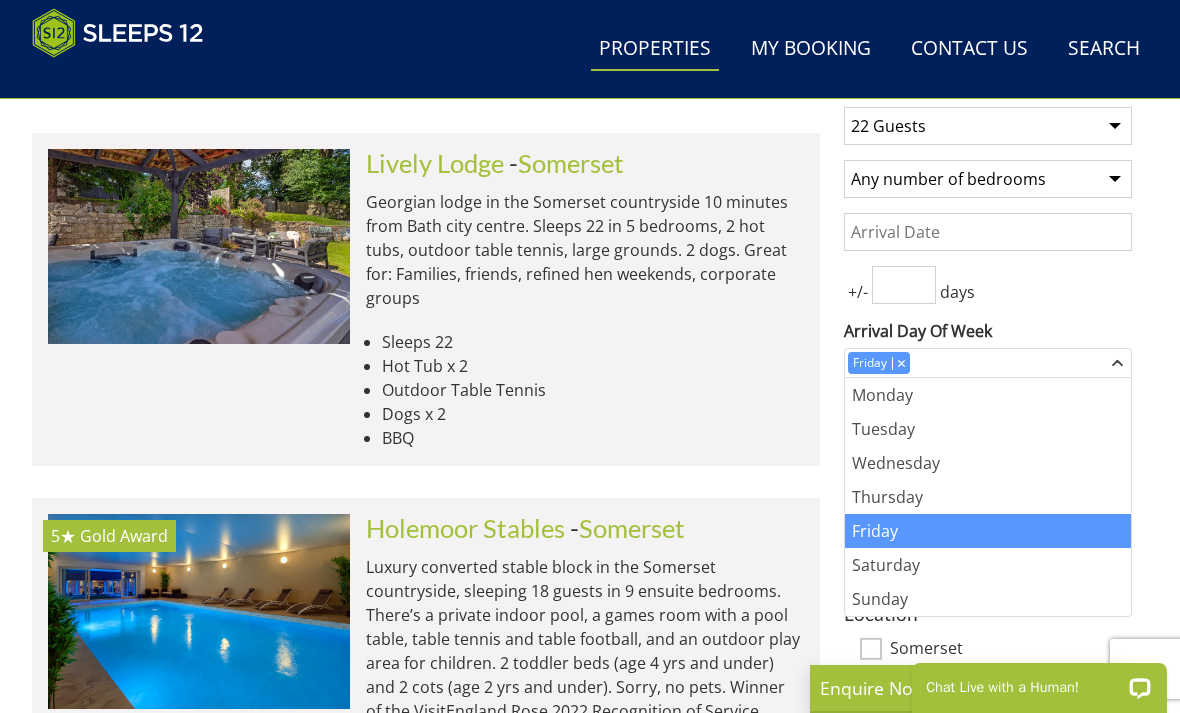 click on "+/-
days" at bounding box center [988, 285] 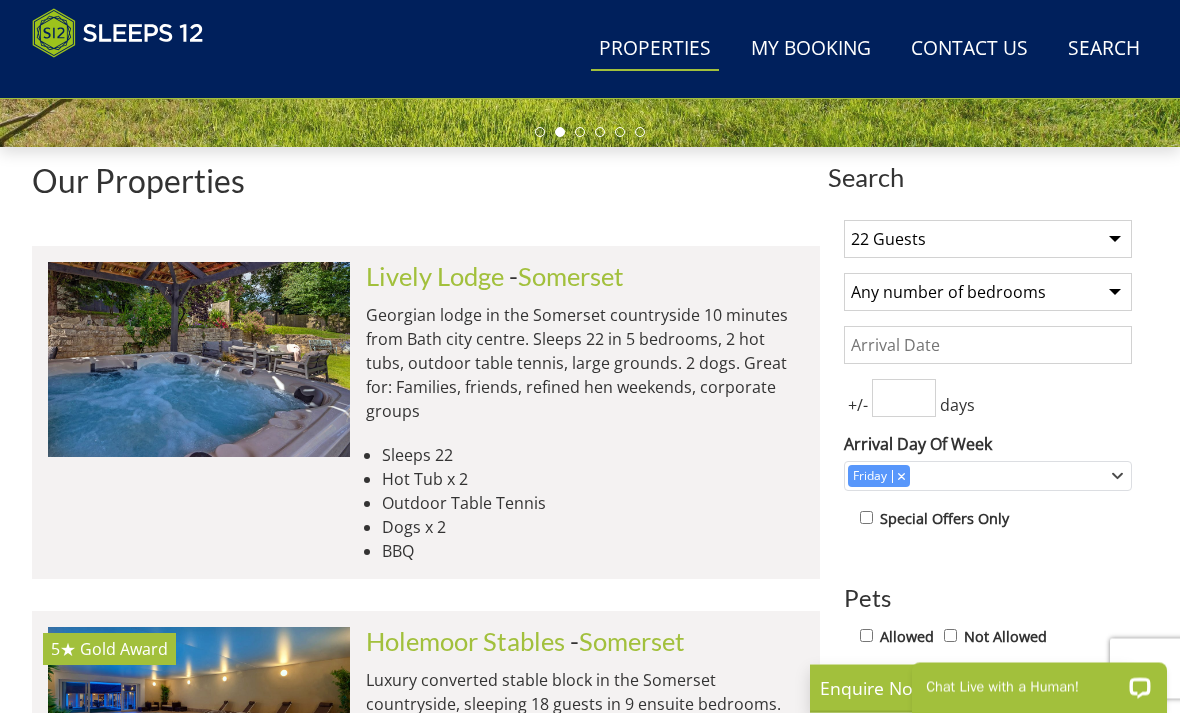 scroll, scrollTop: 657, scrollLeft: 0, axis: vertical 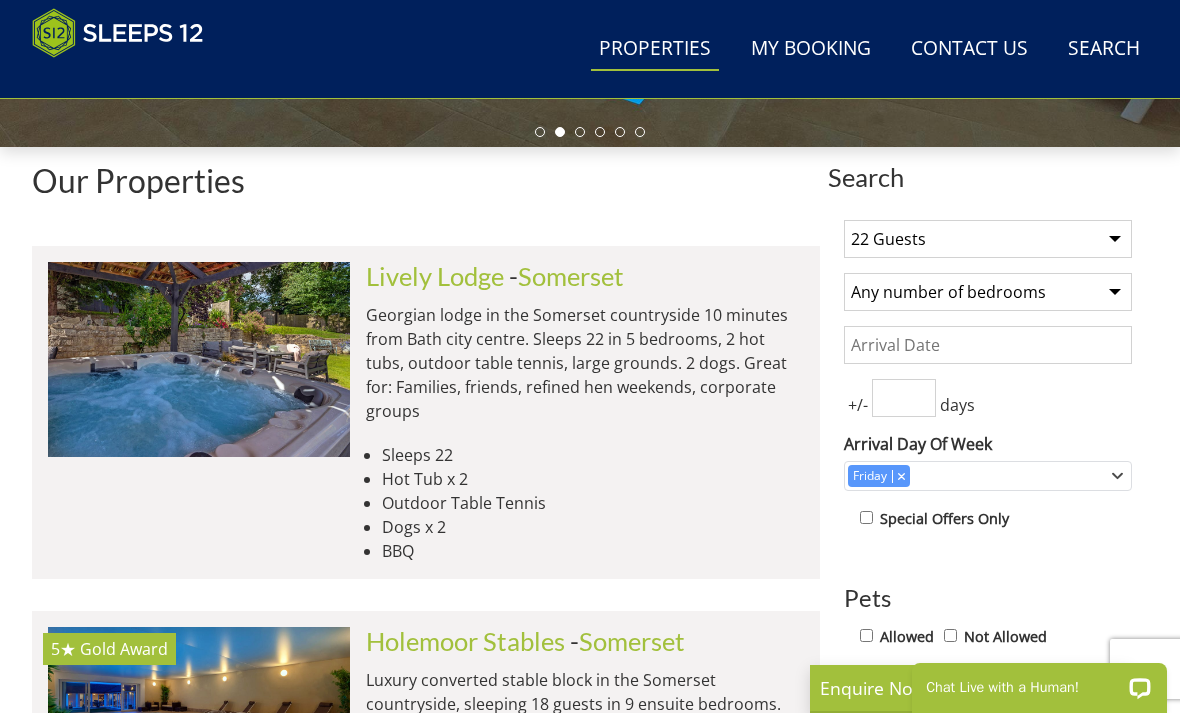 click on "Date" at bounding box center (988, 345) 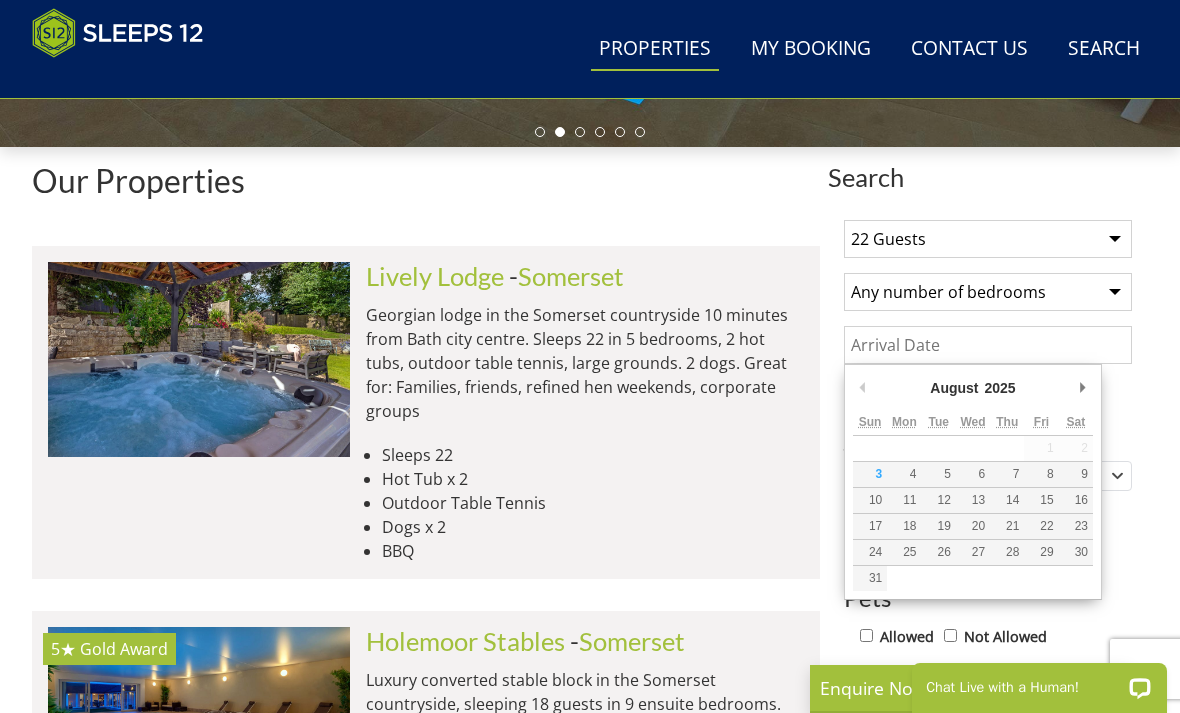scroll, scrollTop: 656, scrollLeft: 0, axis: vertical 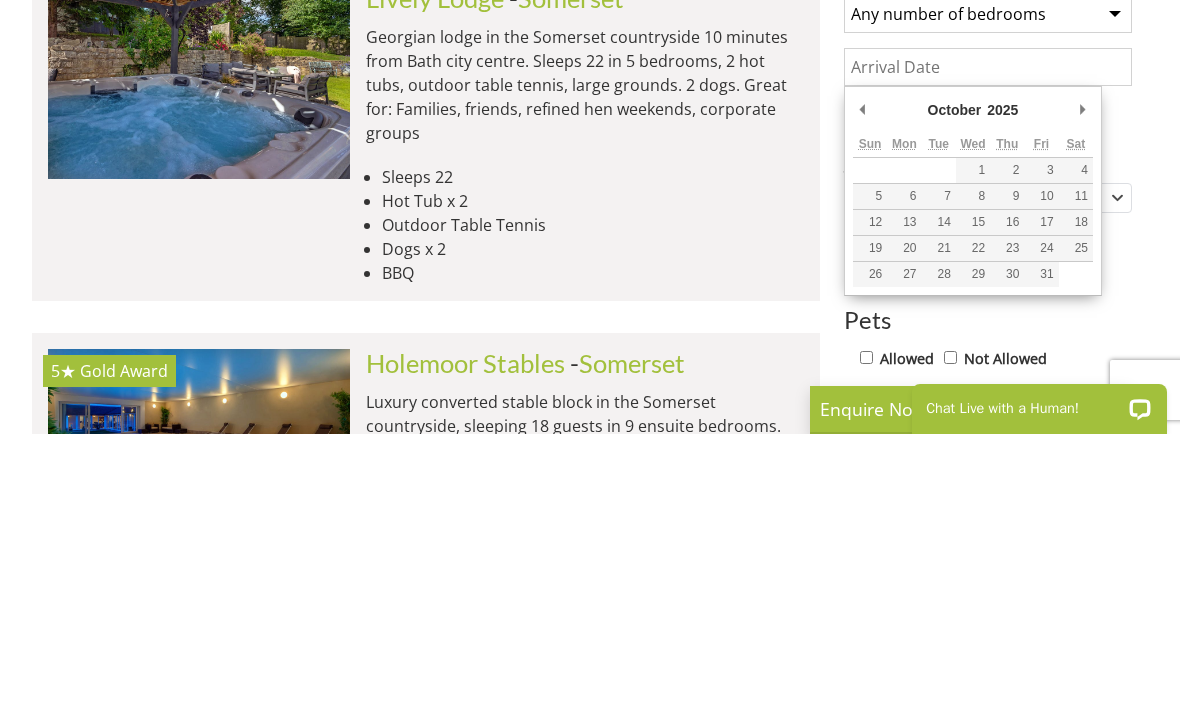 type on "10/10/2025" 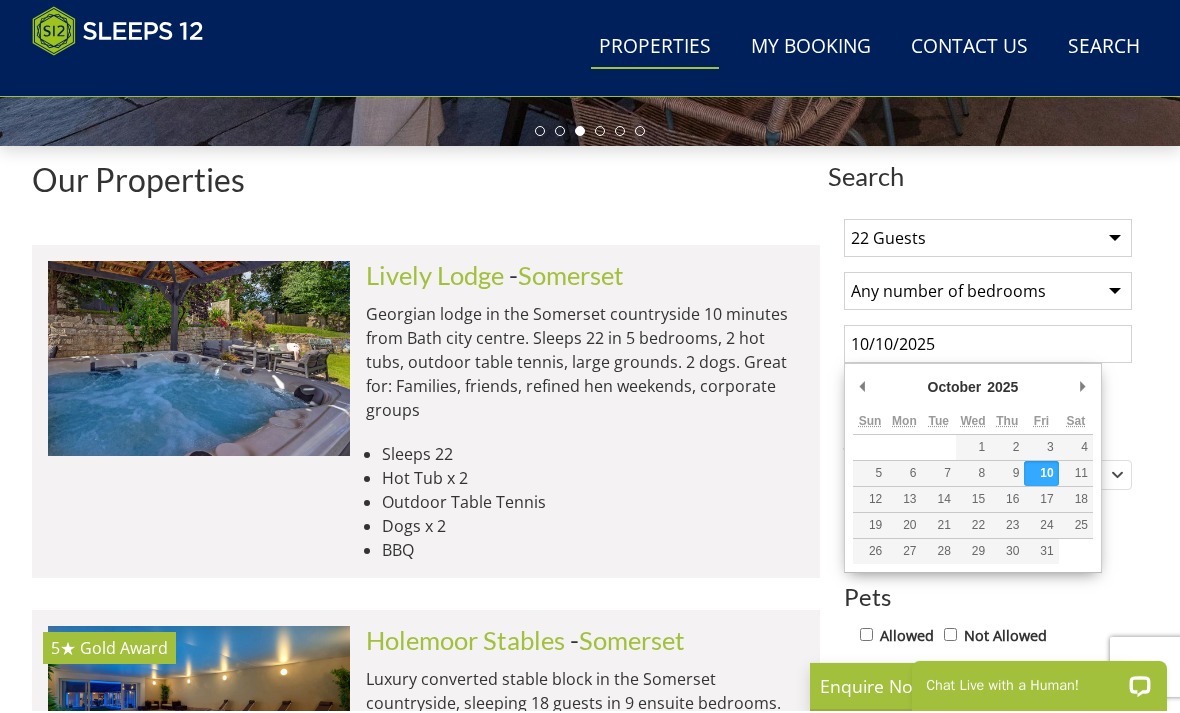 scroll, scrollTop: 936, scrollLeft: 0, axis: vertical 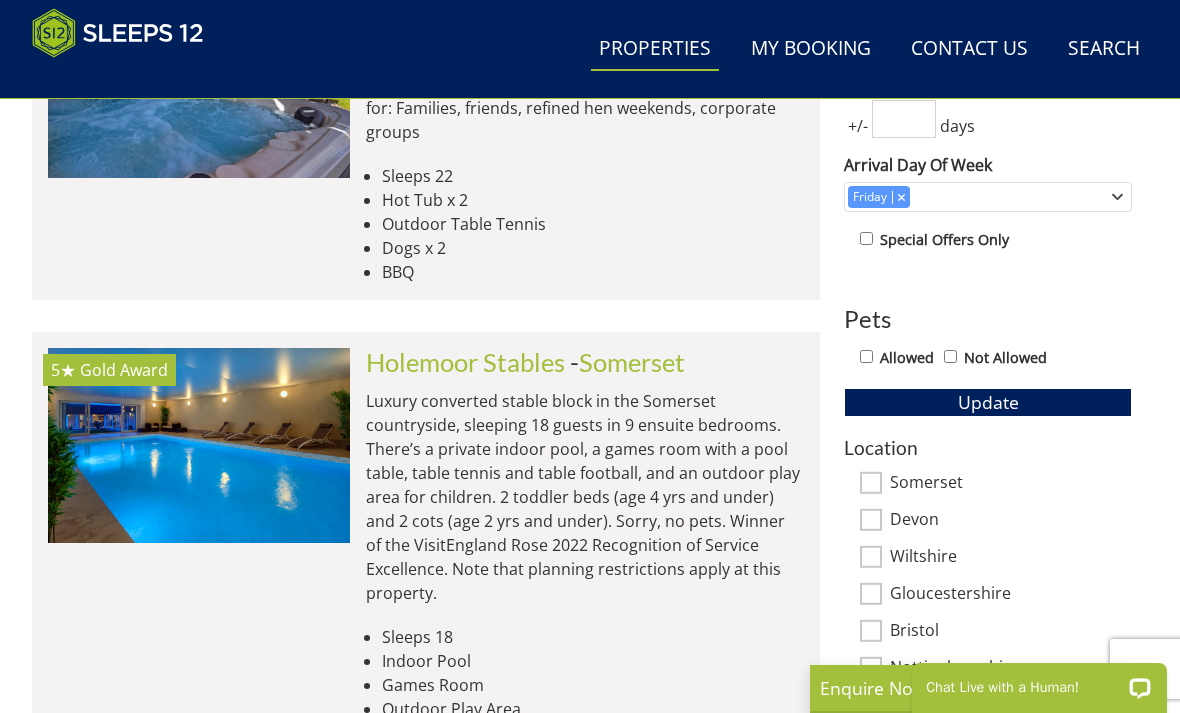 click on "Contact Us  [PHONE]" at bounding box center (969, 49) 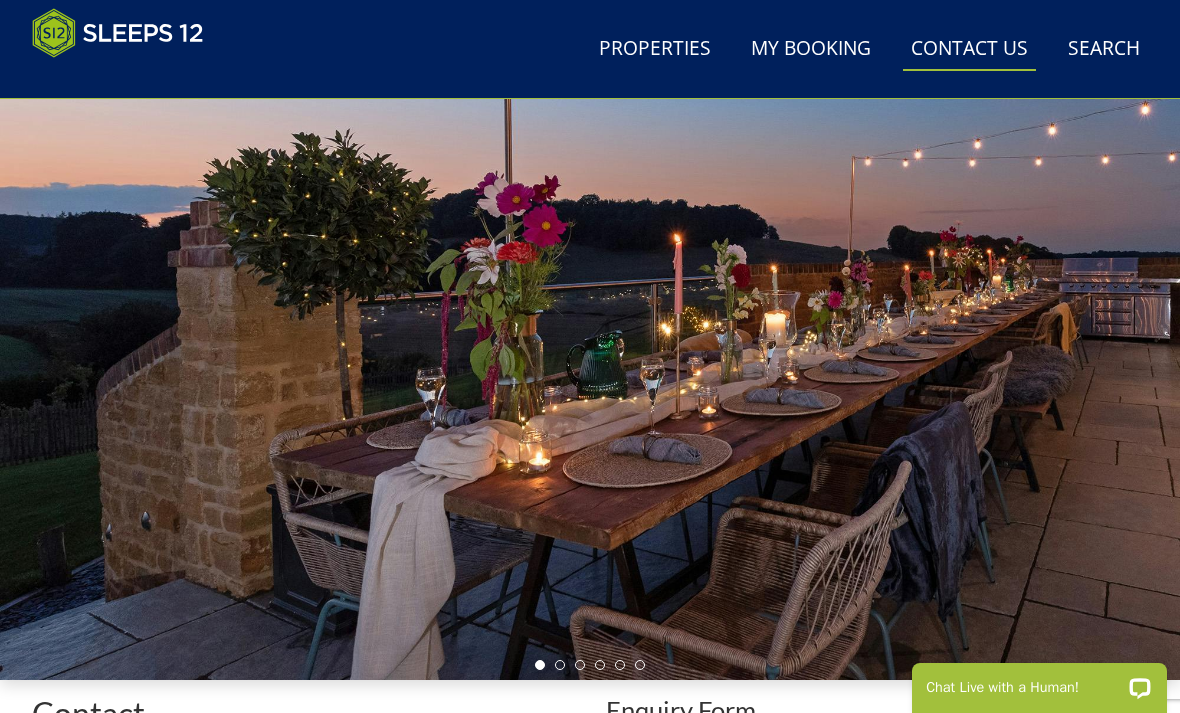 scroll, scrollTop: 0, scrollLeft: 0, axis: both 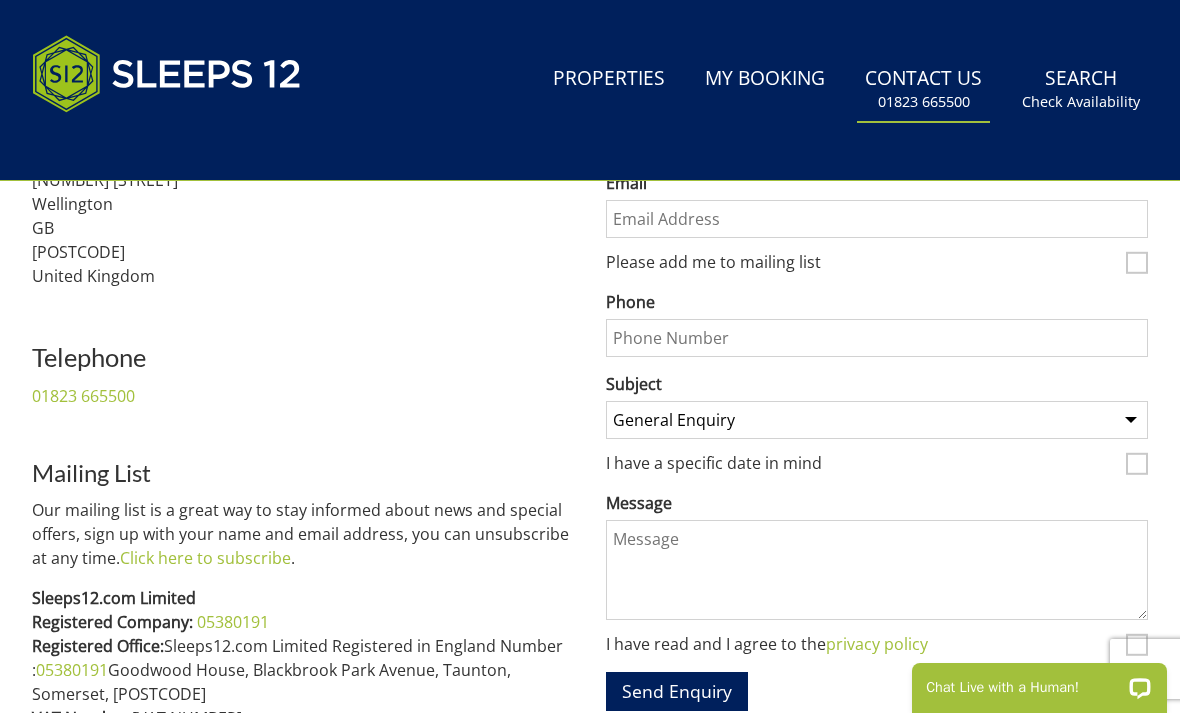 select on "22" 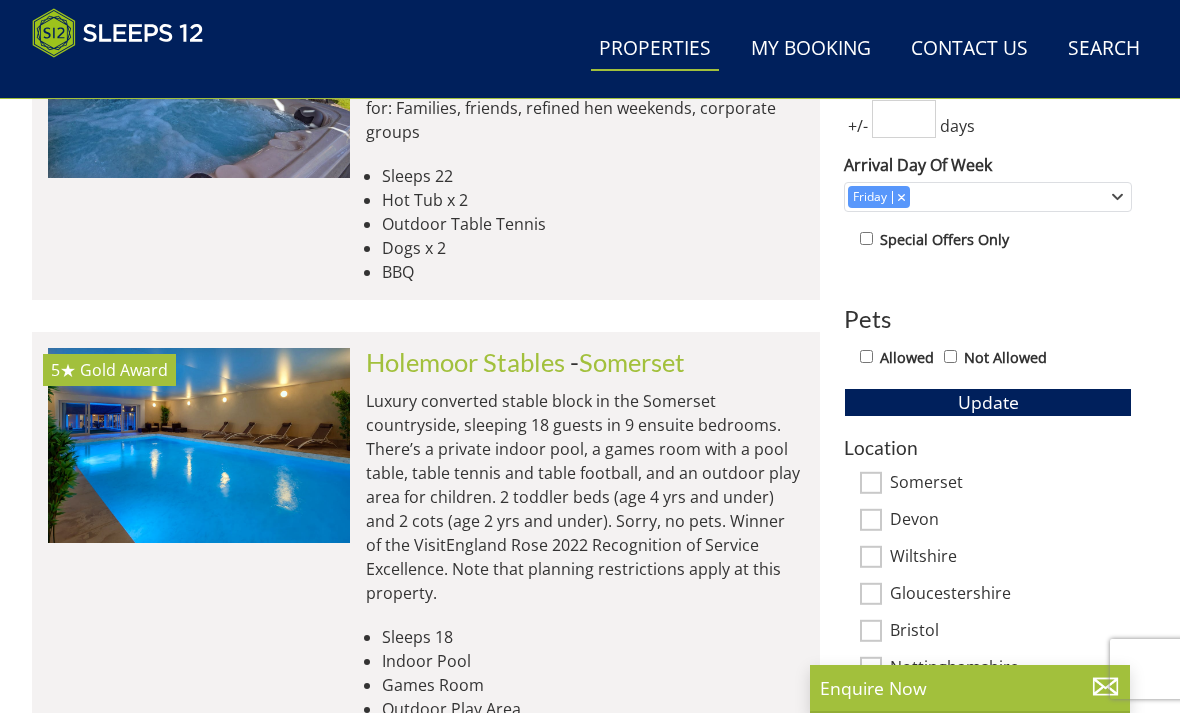 scroll, scrollTop: 0, scrollLeft: 302, axis: horizontal 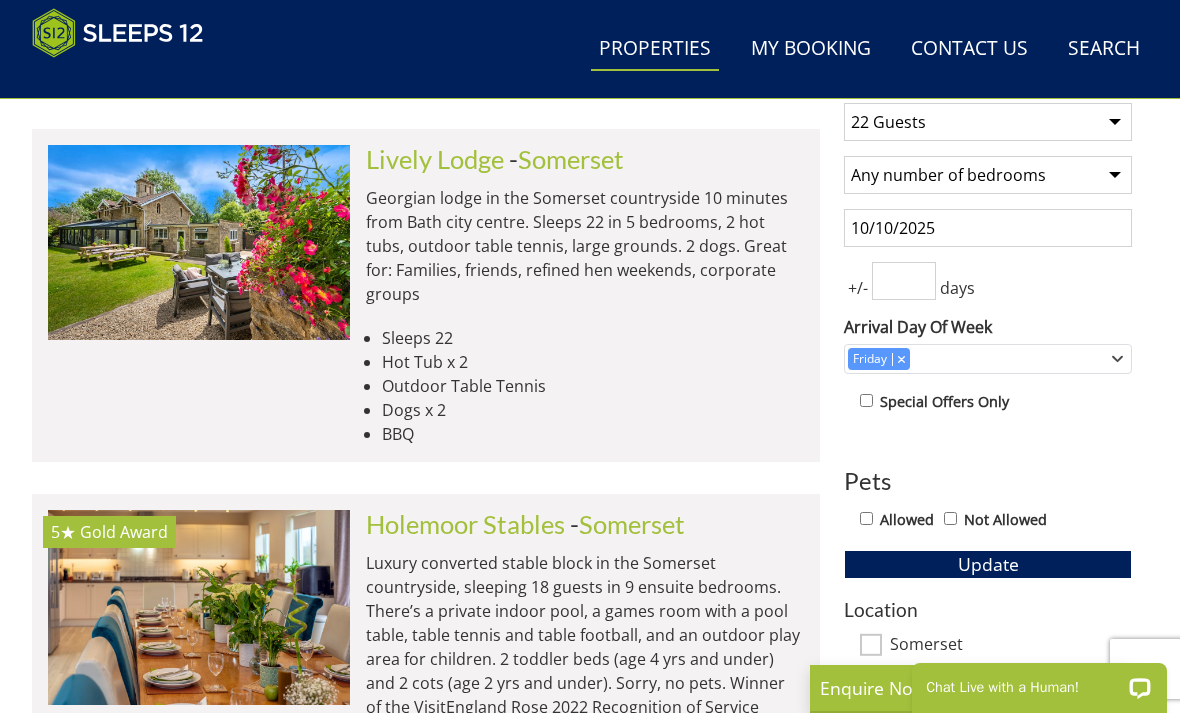 click on "10/10/2025" at bounding box center [988, 228] 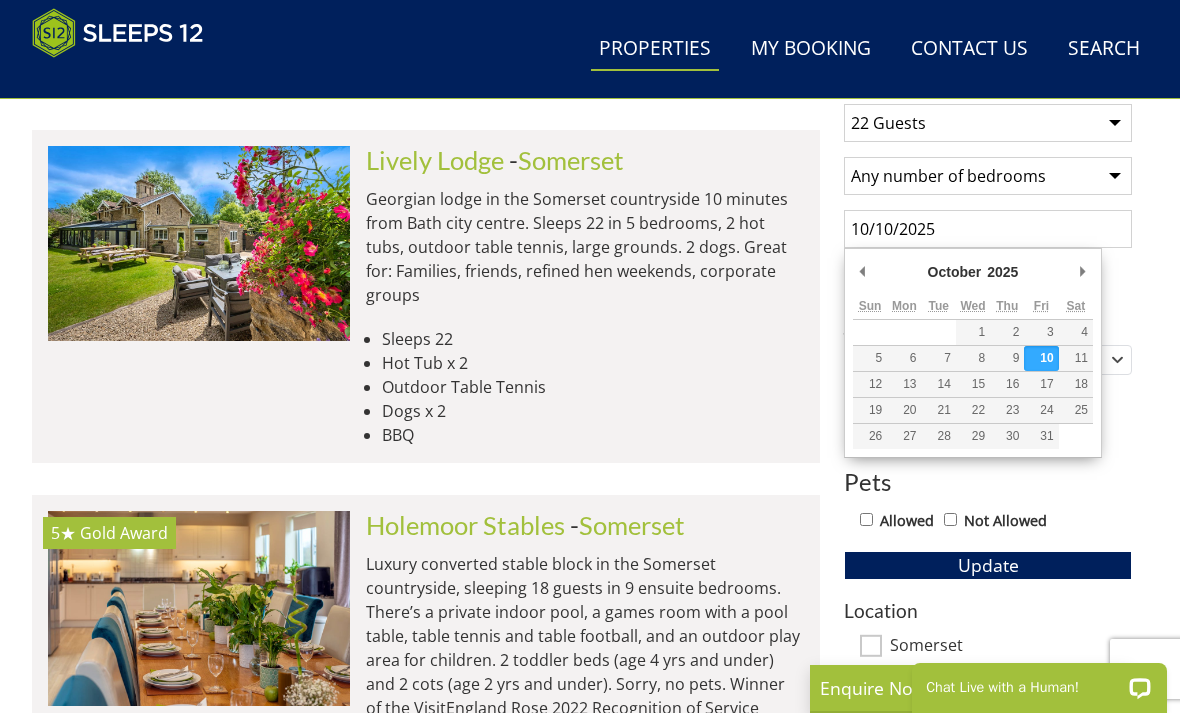 scroll, scrollTop: 772, scrollLeft: 0, axis: vertical 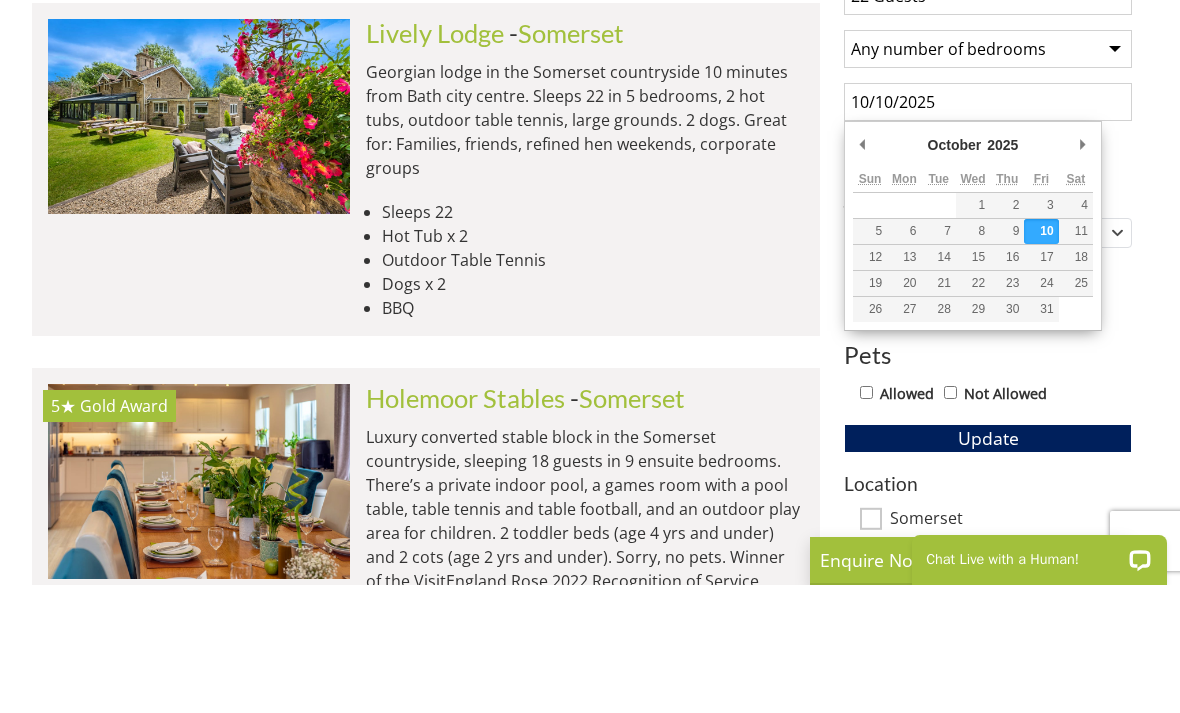 type on "[DATE]" 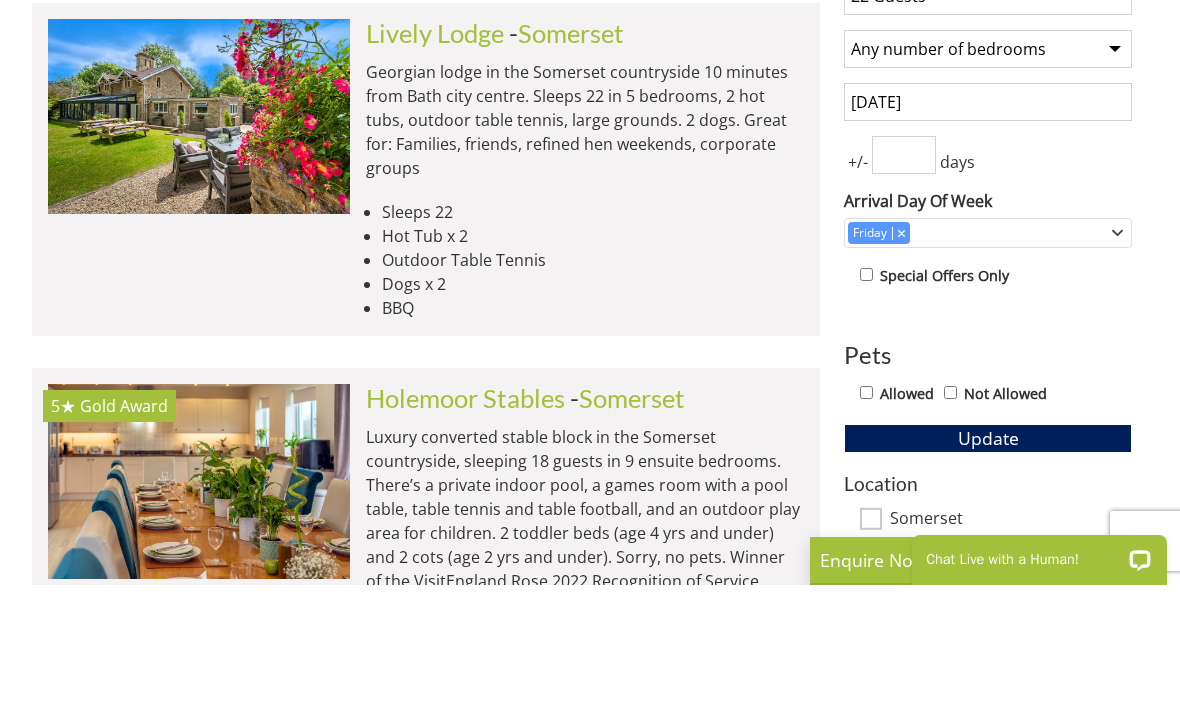 scroll, scrollTop: 901, scrollLeft: 0, axis: vertical 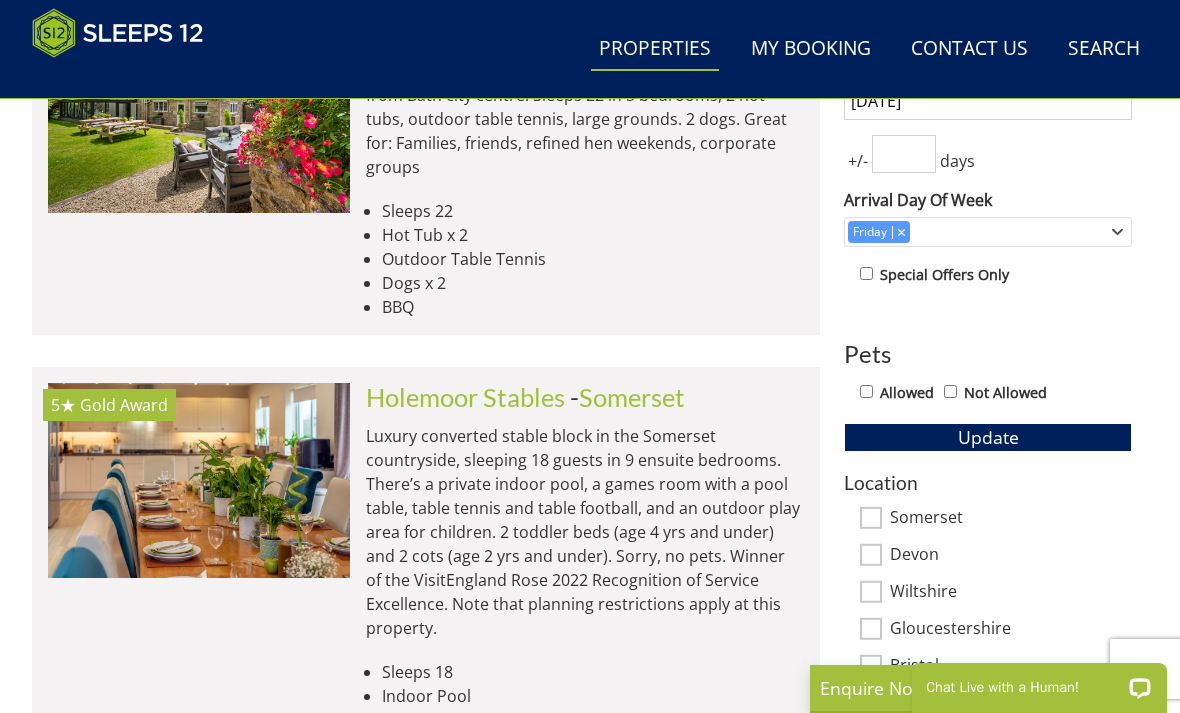 click on "Update" at bounding box center (988, 437) 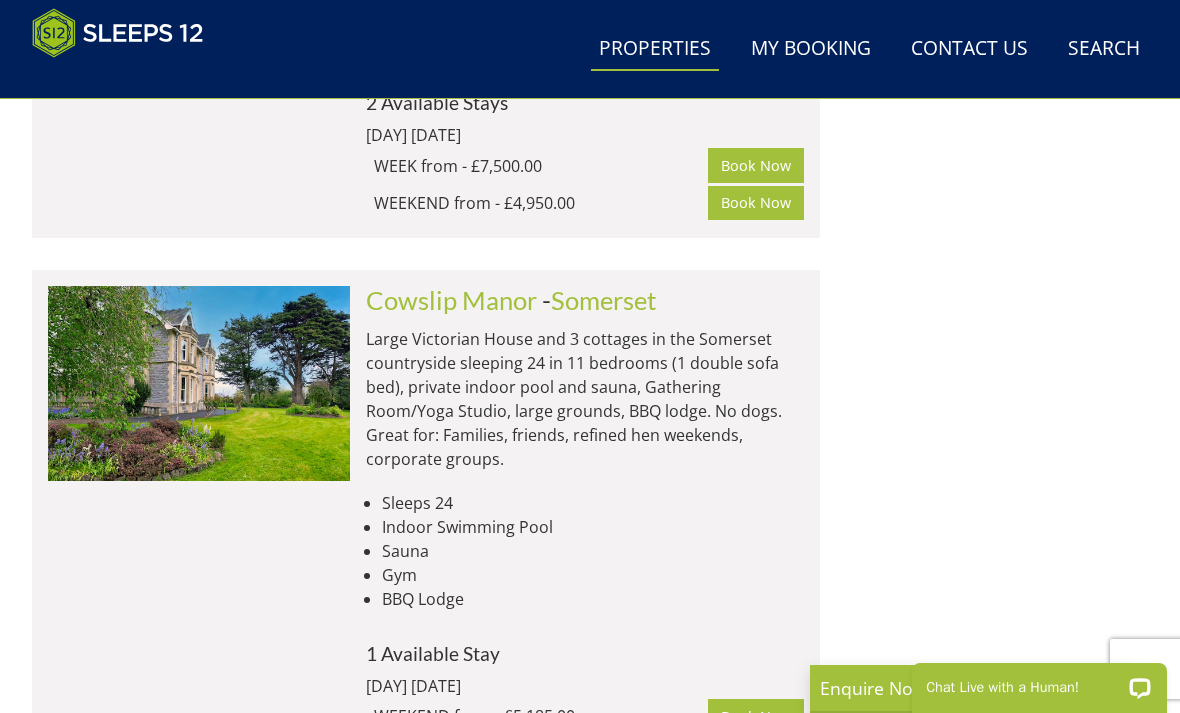 scroll, scrollTop: 2348, scrollLeft: 0, axis: vertical 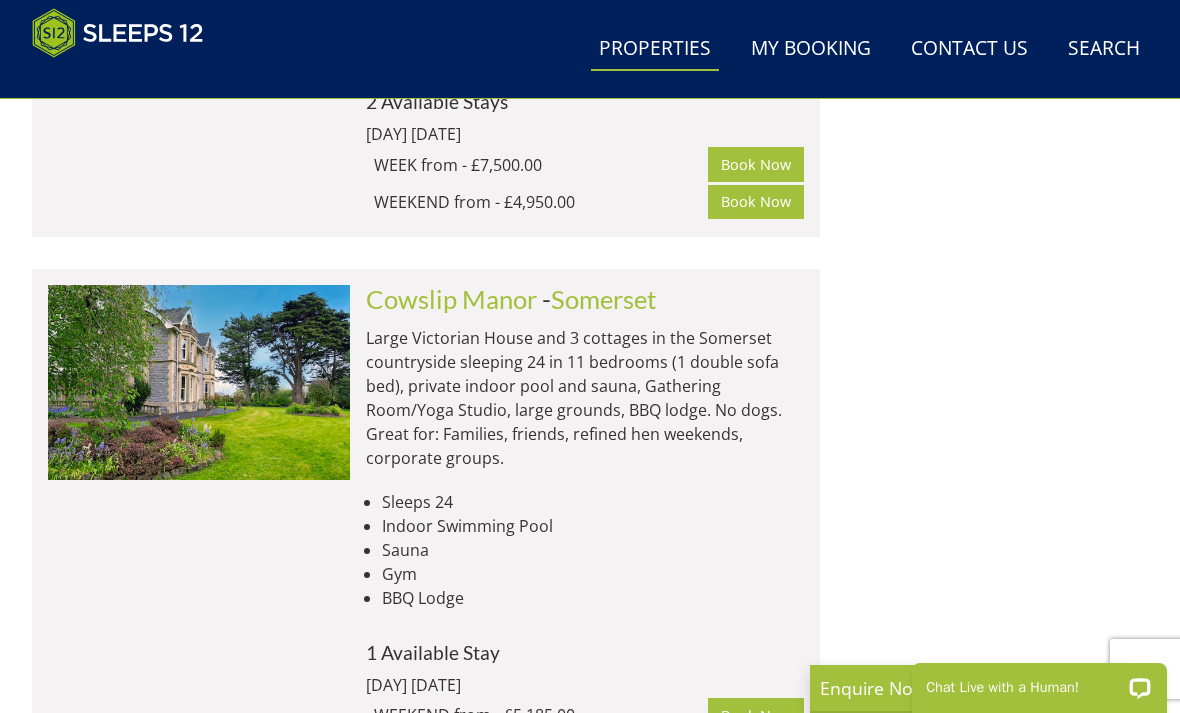 click at bounding box center (199, 382) 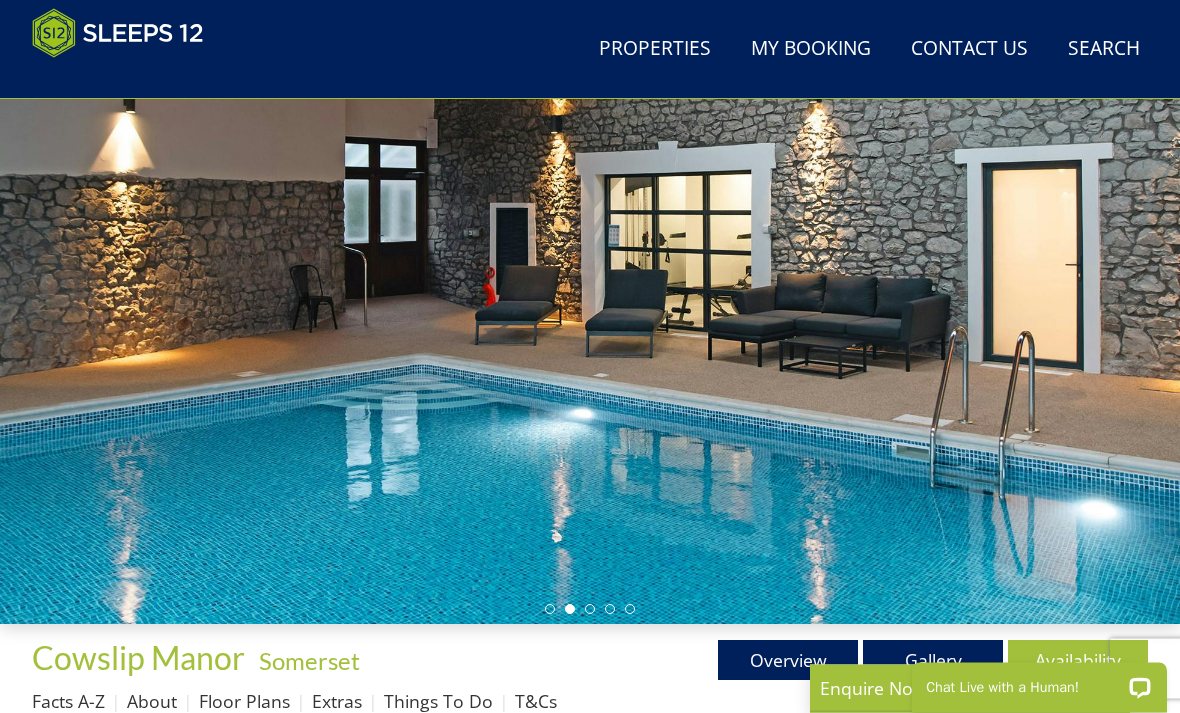 scroll, scrollTop: 124, scrollLeft: 0, axis: vertical 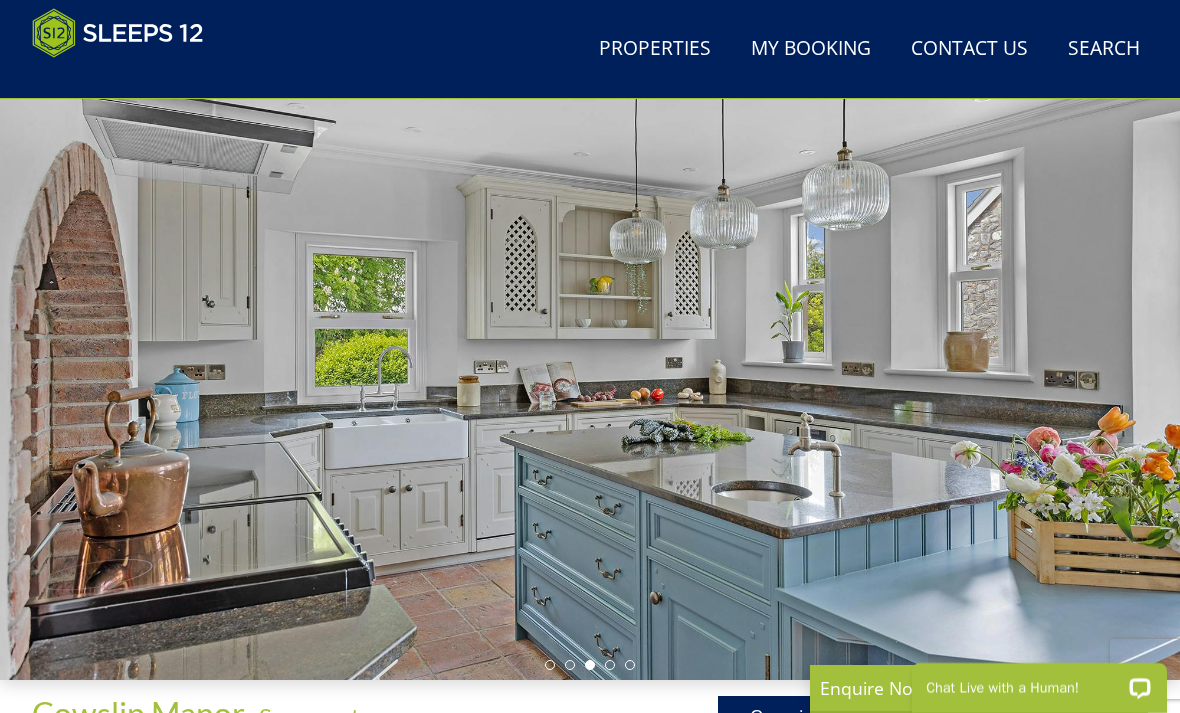 click at bounding box center [590, 349] 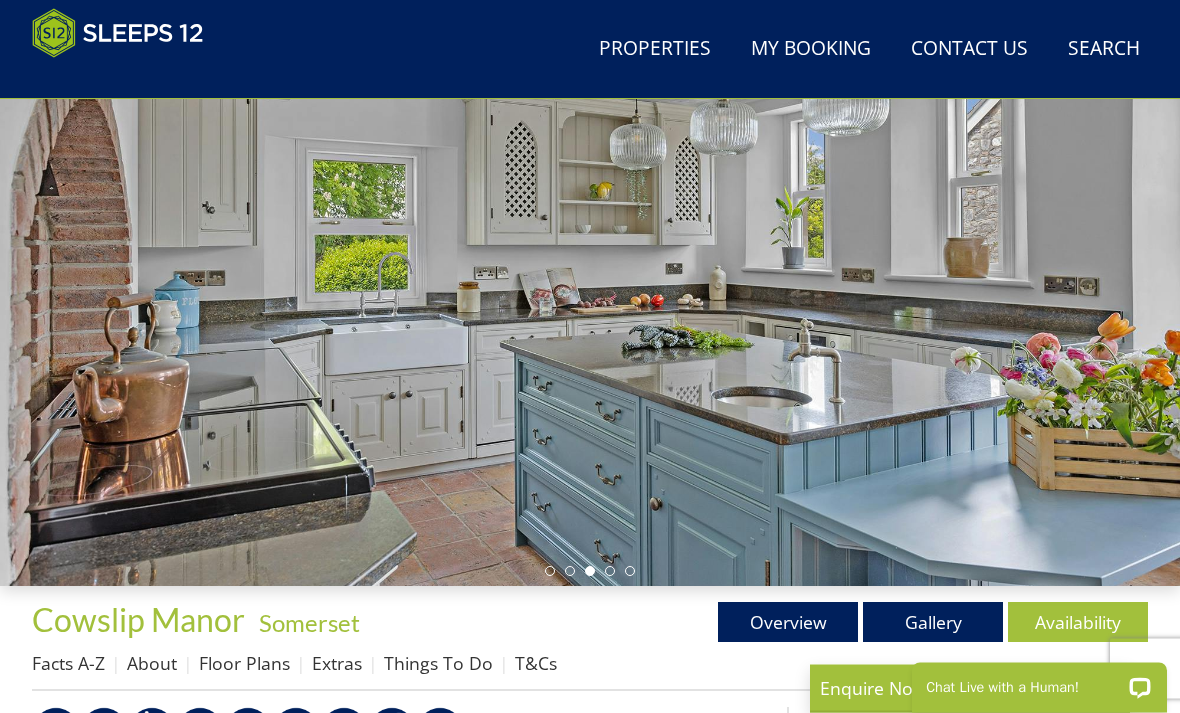 scroll, scrollTop: 218, scrollLeft: 0, axis: vertical 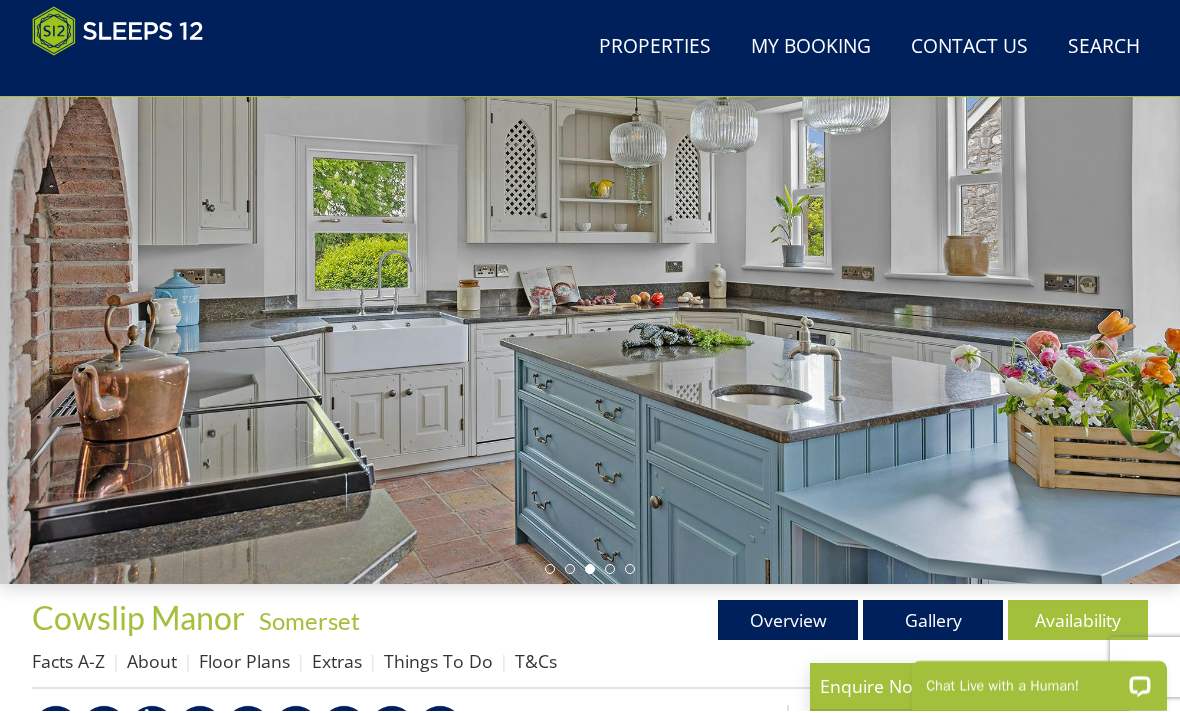 click at bounding box center [590, 255] 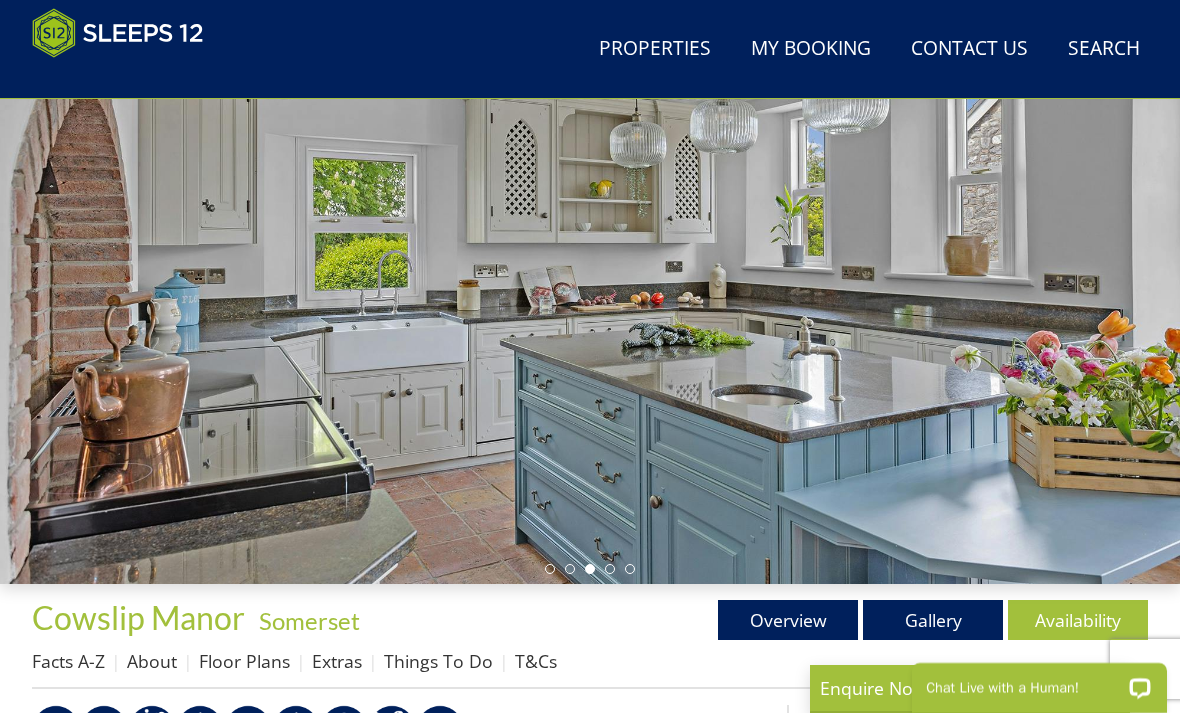click on "Gallery" at bounding box center [933, 620] 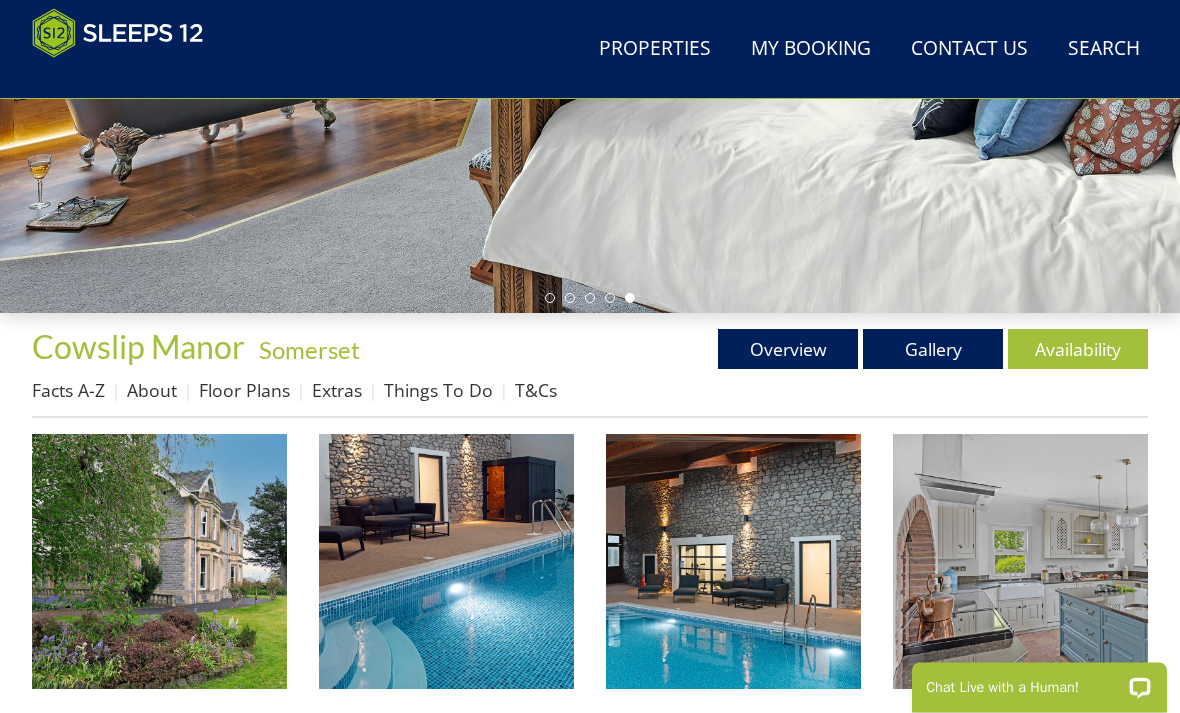 scroll, scrollTop: 492, scrollLeft: 0, axis: vertical 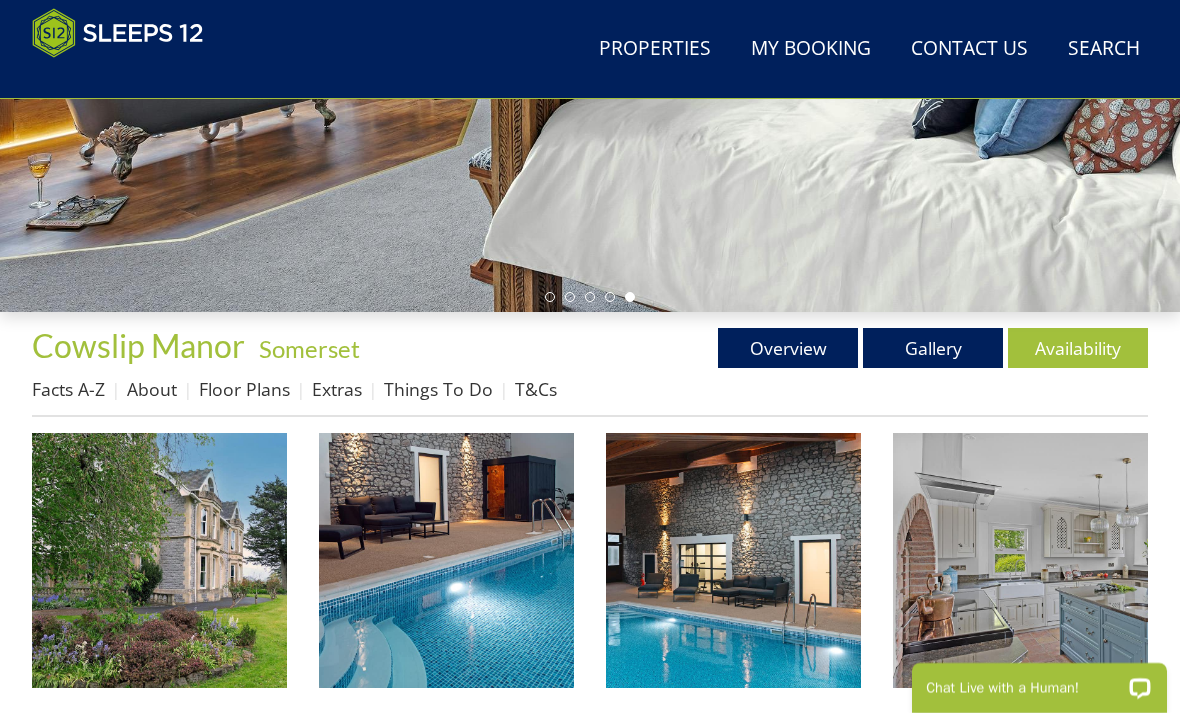 click at bounding box center [159, 560] 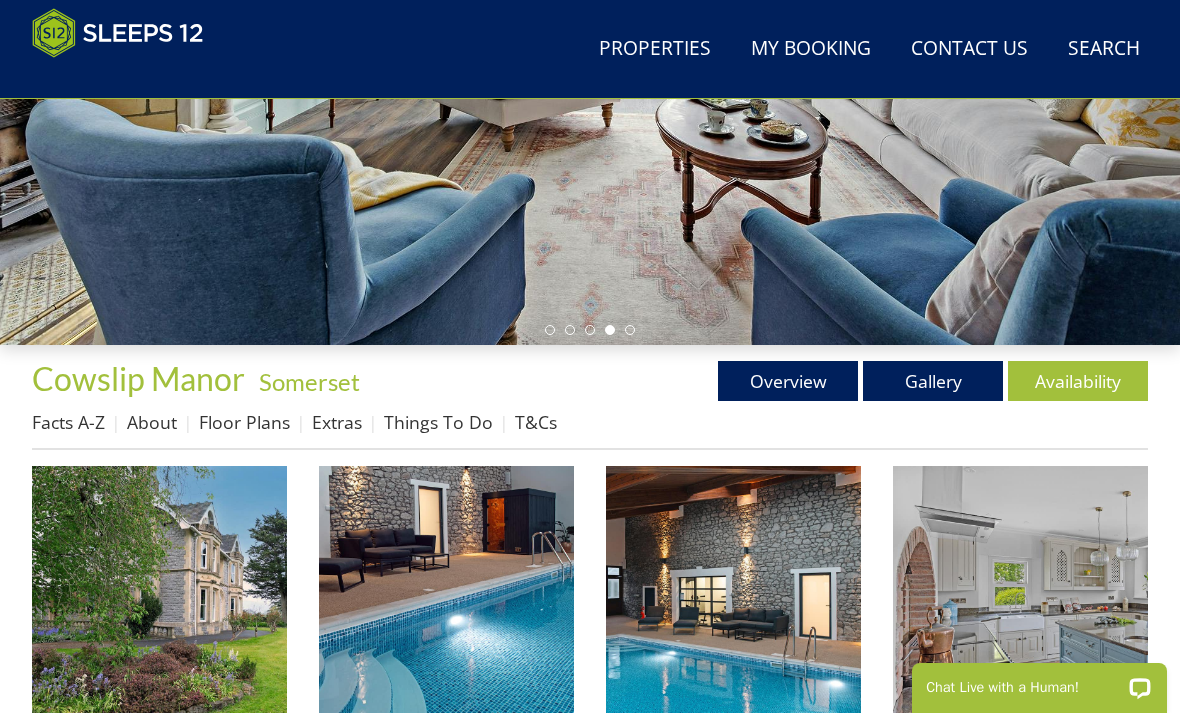 scroll, scrollTop: 458, scrollLeft: 0, axis: vertical 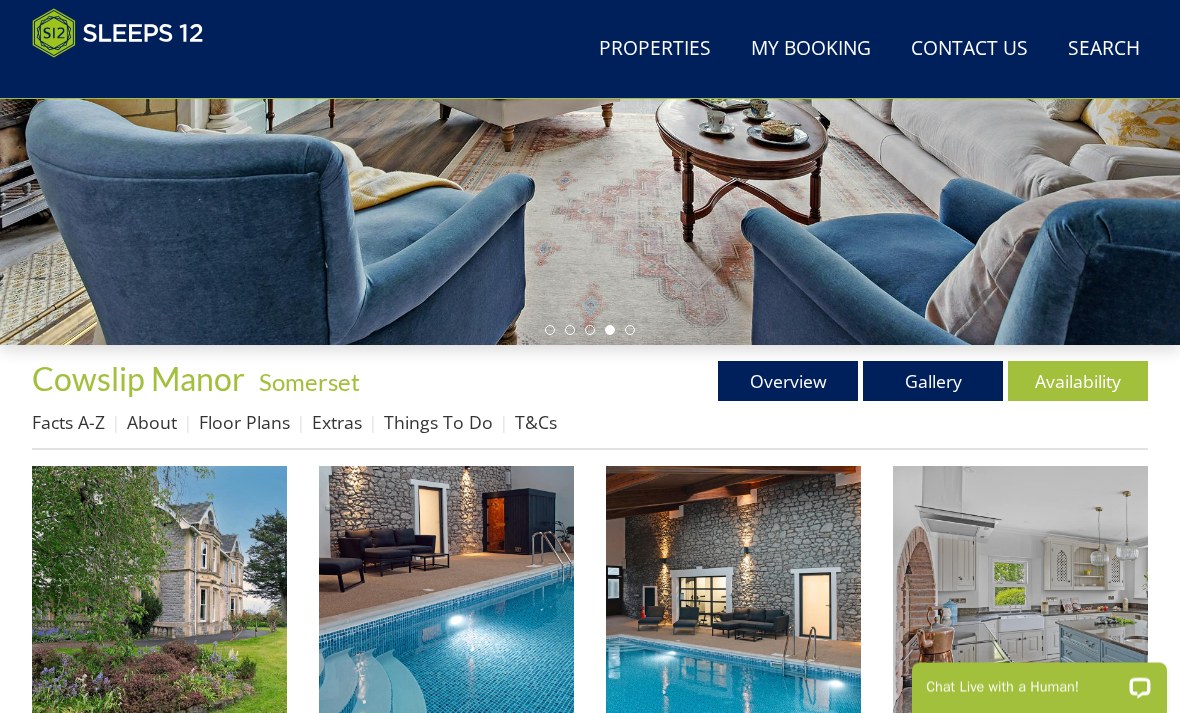 click on "Facts A-Z" at bounding box center (68, 423) 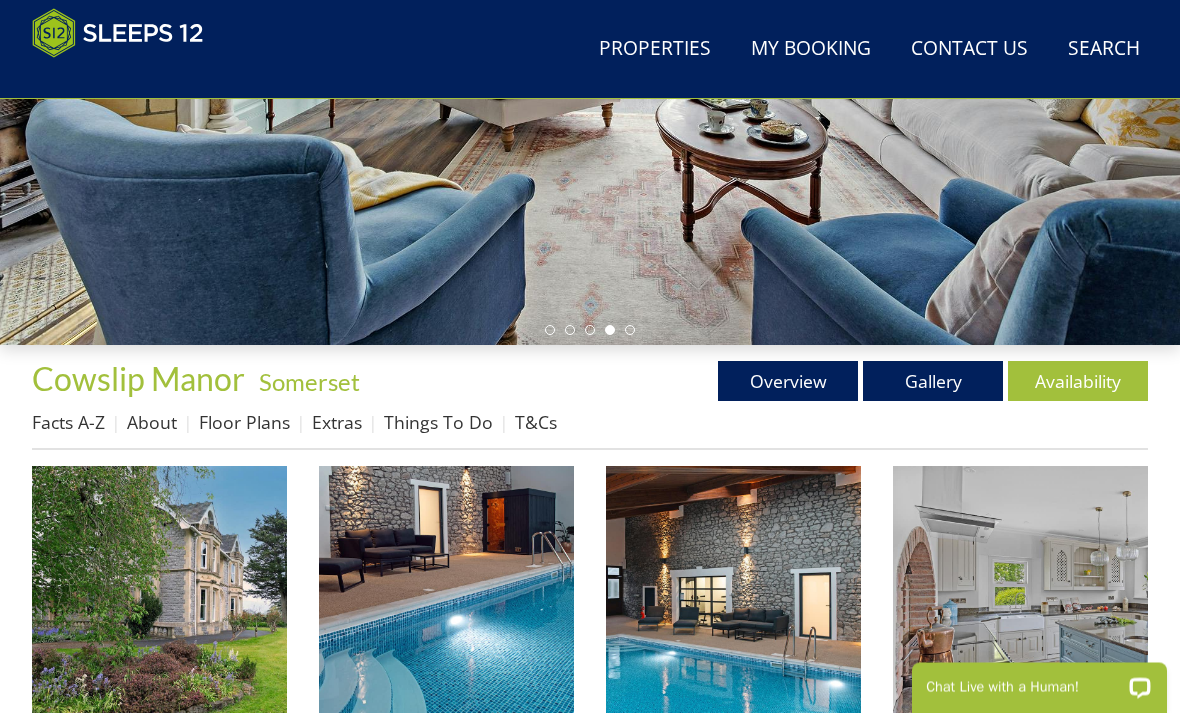scroll, scrollTop: 459, scrollLeft: 0, axis: vertical 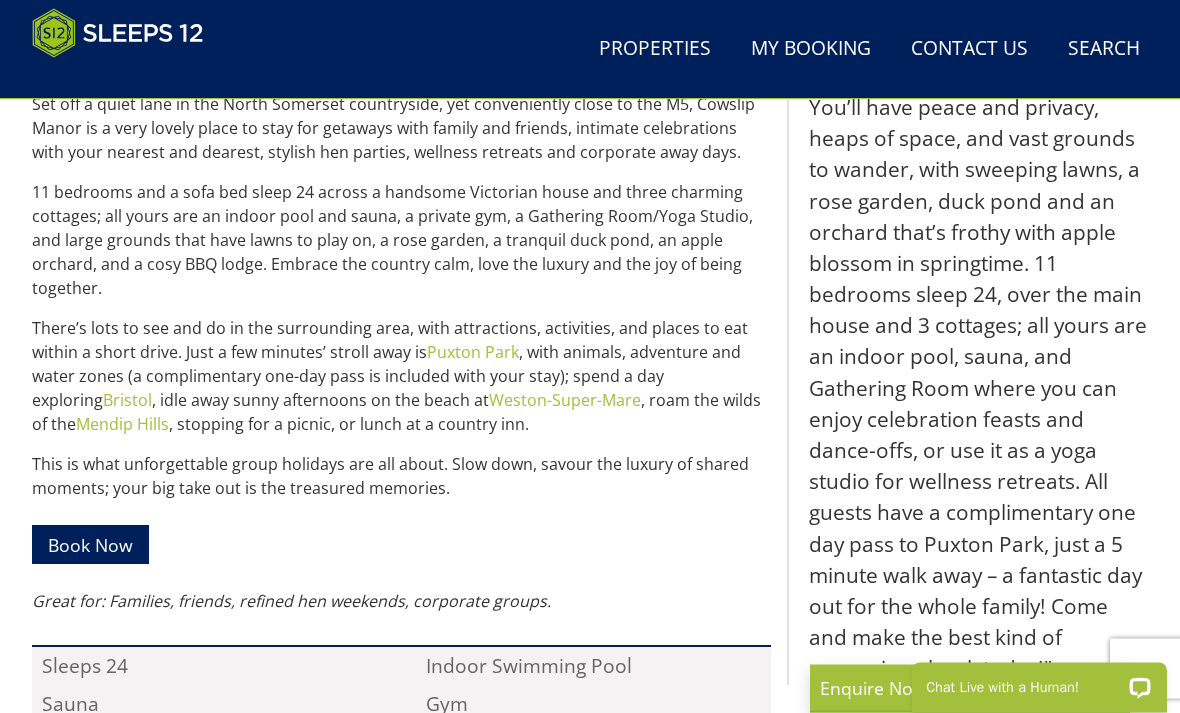 select on "22" 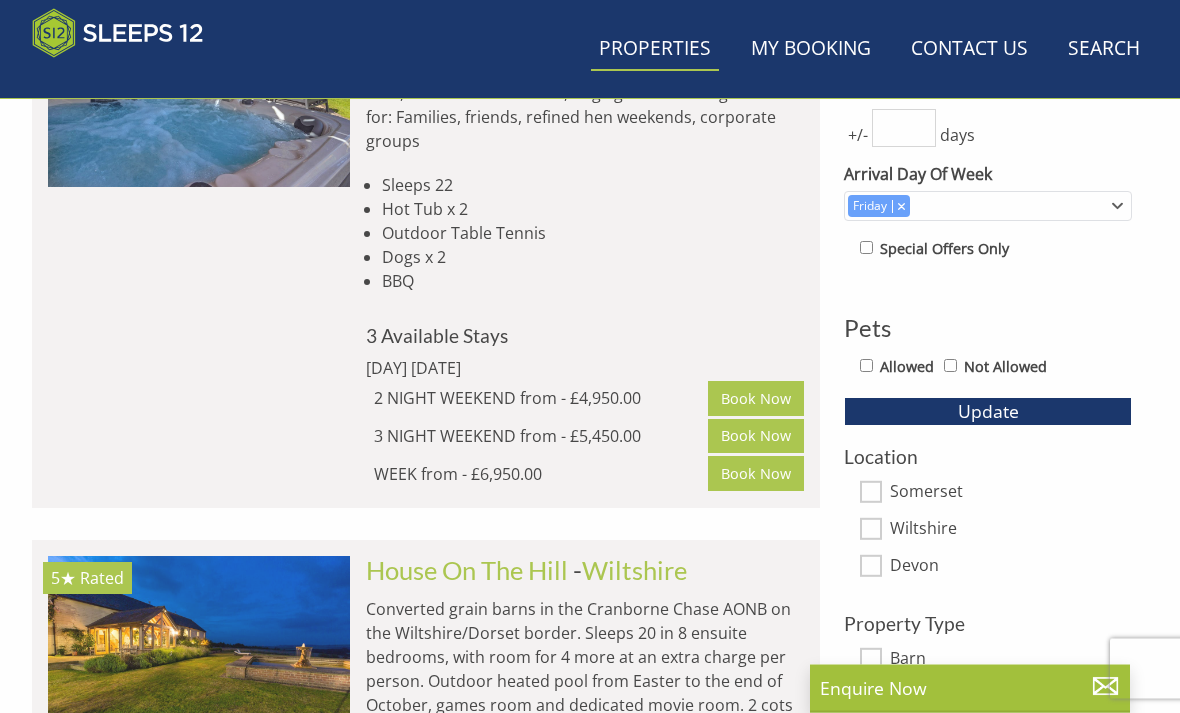 scroll, scrollTop: 923, scrollLeft: 0, axis: vertical 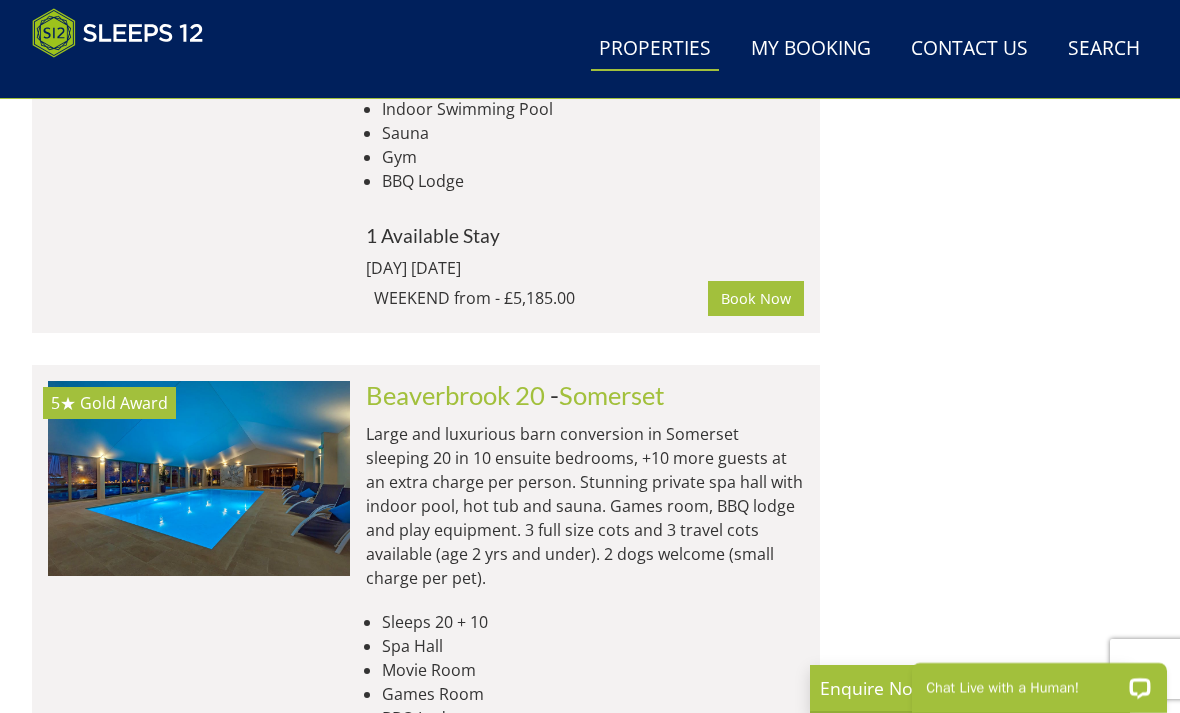 click on "Beaverbrook 20" at bounding box center (455, 395) 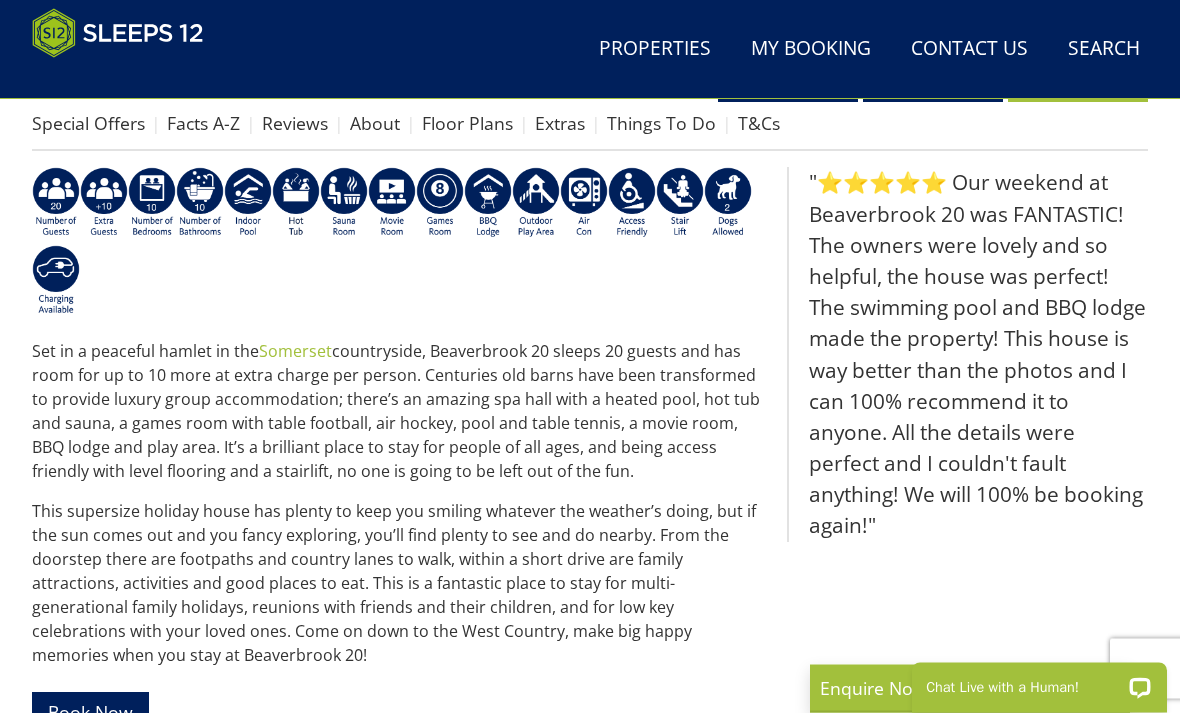 scroll, scrollTop: 765, scrollLeft: 0, axis: vertical 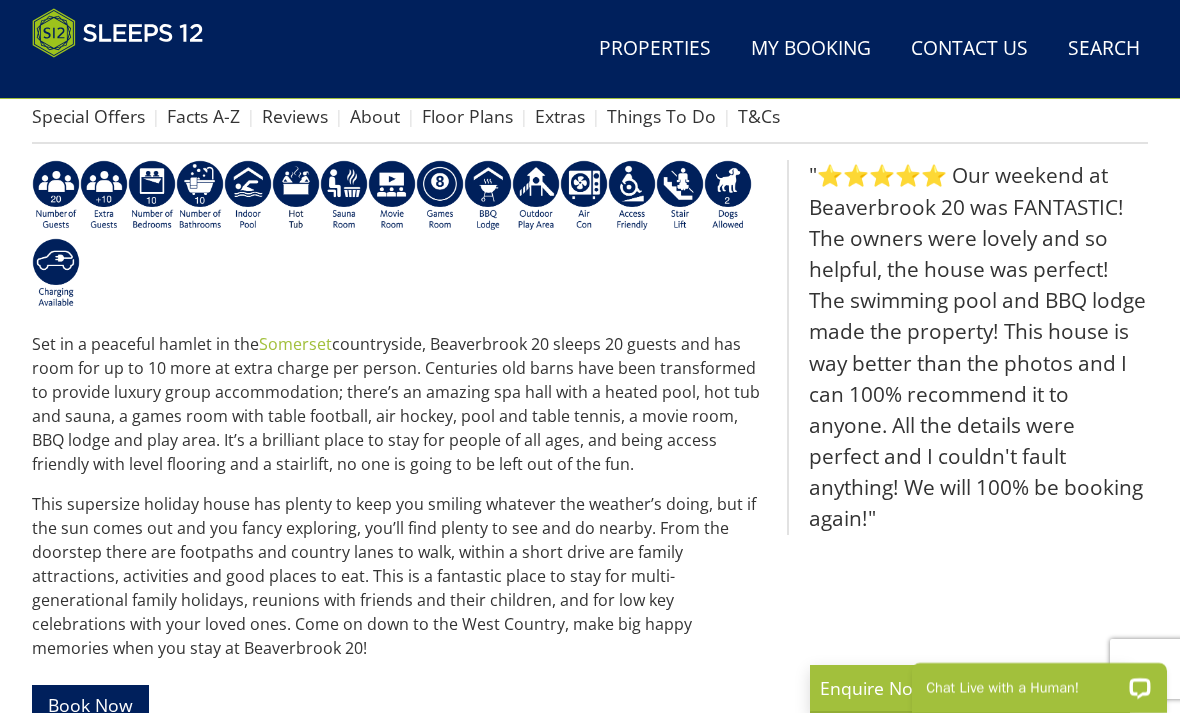 click on "This supersize holiday house has plenty to keep you smiling whatever the weather’s doing, but if the sun comes out and you fancy exploring, you’ll find plenty to see and do nearby. From the doorstep there are footpaths and country lanes to walk, within a short drive are family attractions, activities and good places to eat. This is a fantastic place to stay for multi-generational family holidays, reunions with friends and their children, and for low key celebrations with your loved ones. Come on down to the West Country, make big happy memories when you stay at Beaverbrook 20!" at bounding box center [401, 576] 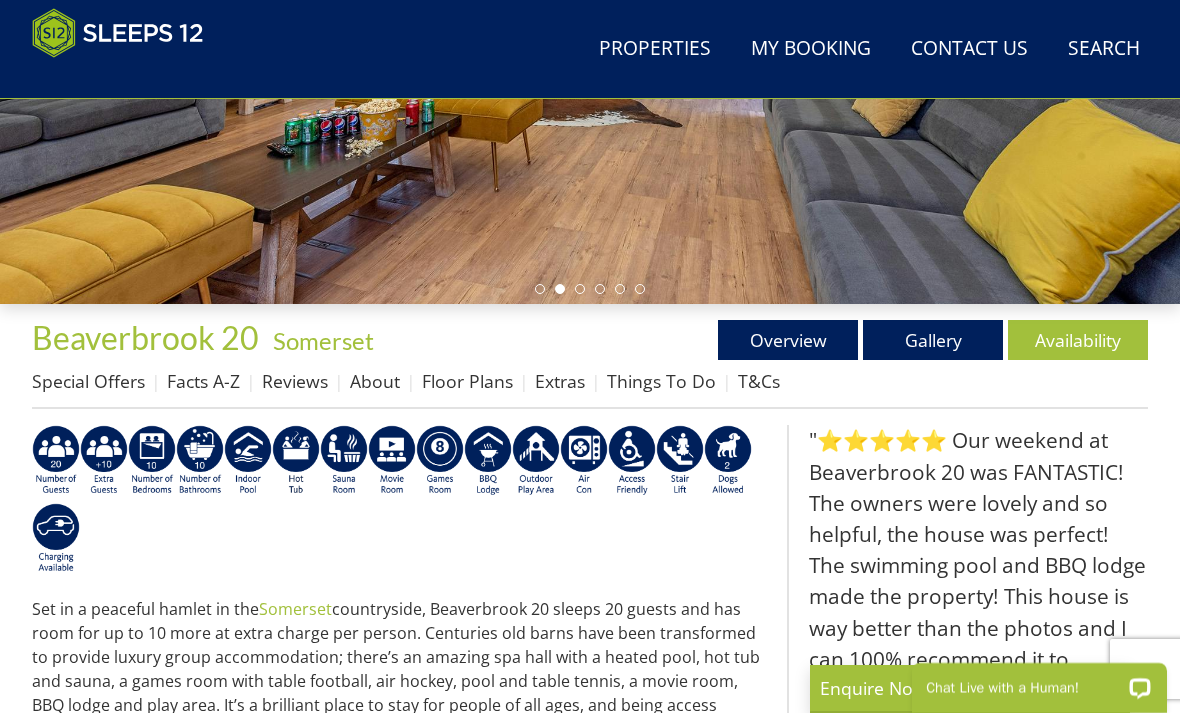 scroll, scrollTop: 499, scrollLeft: 0, axis: vertical 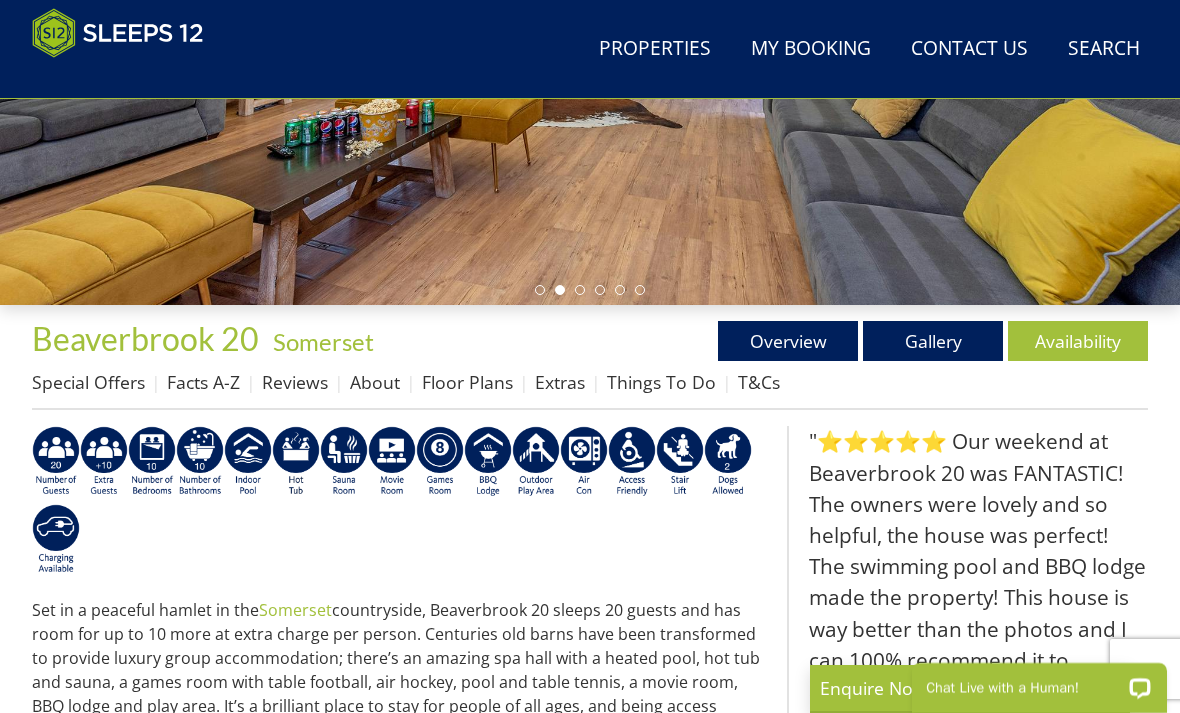 click on "Gallery" at bounding box center [933, 341] 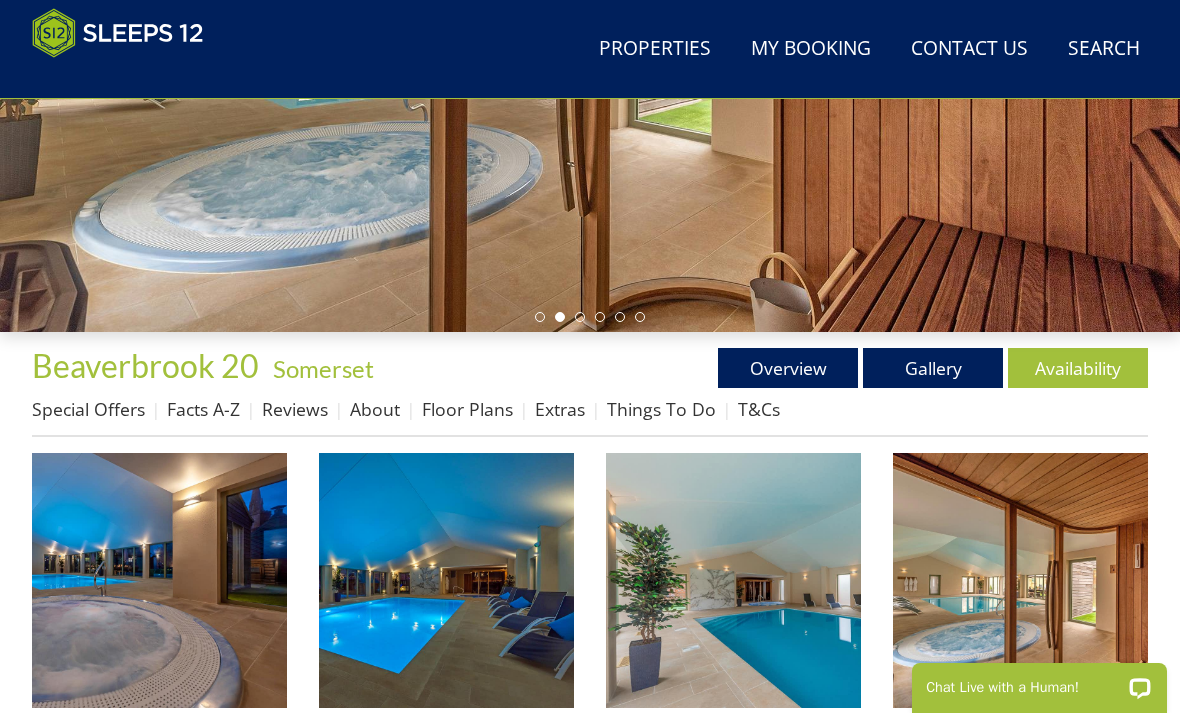 scroll, scrollTop: 476, scrollLeft: 0, axis: vertical 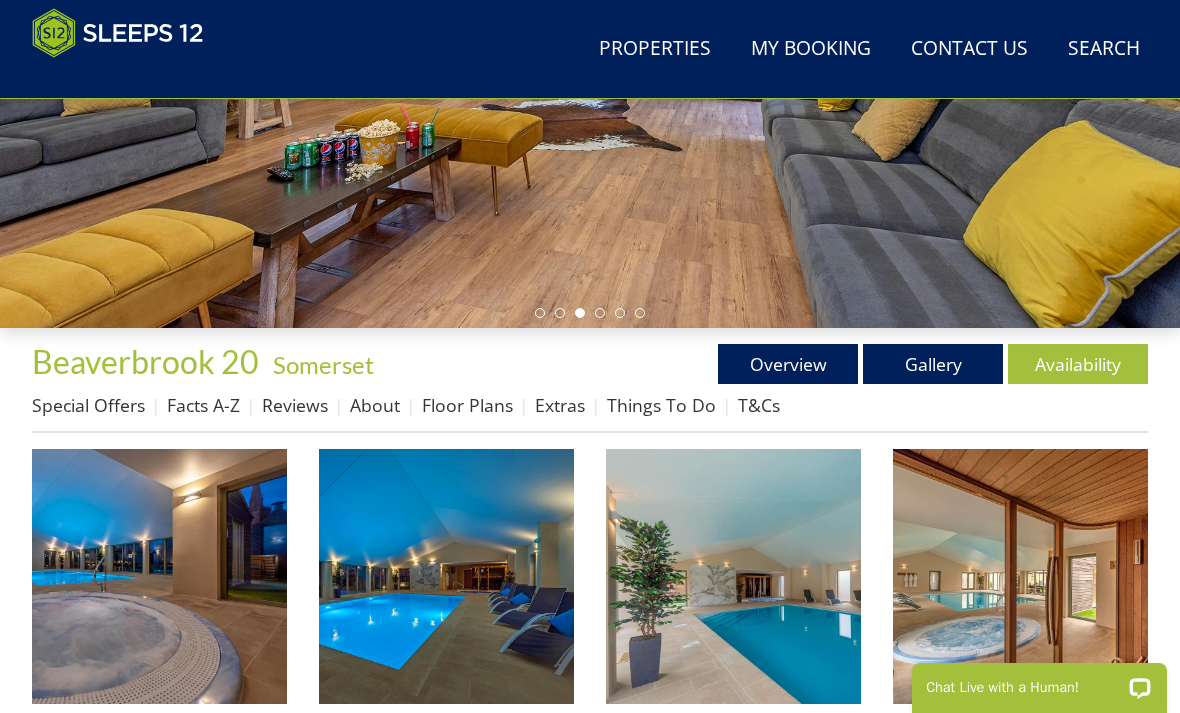 click at bounding box center (159, 576) 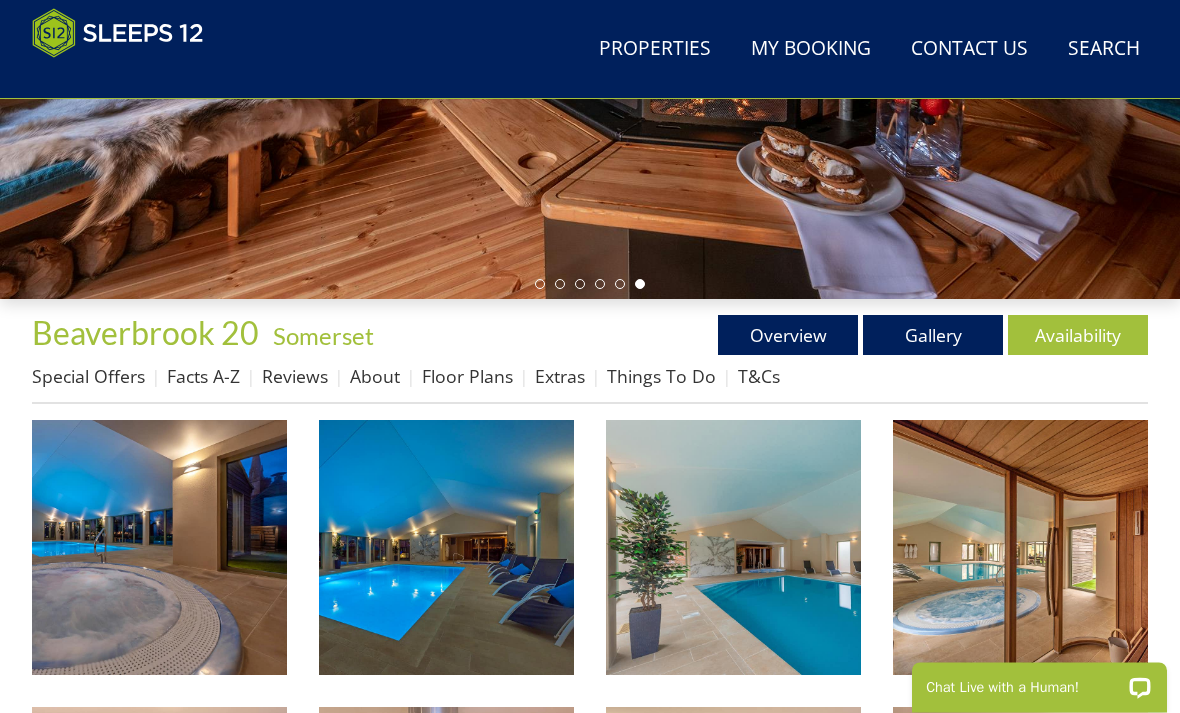 scroll, scrollTop: 491, scrollLeft: 0, axis: vertical 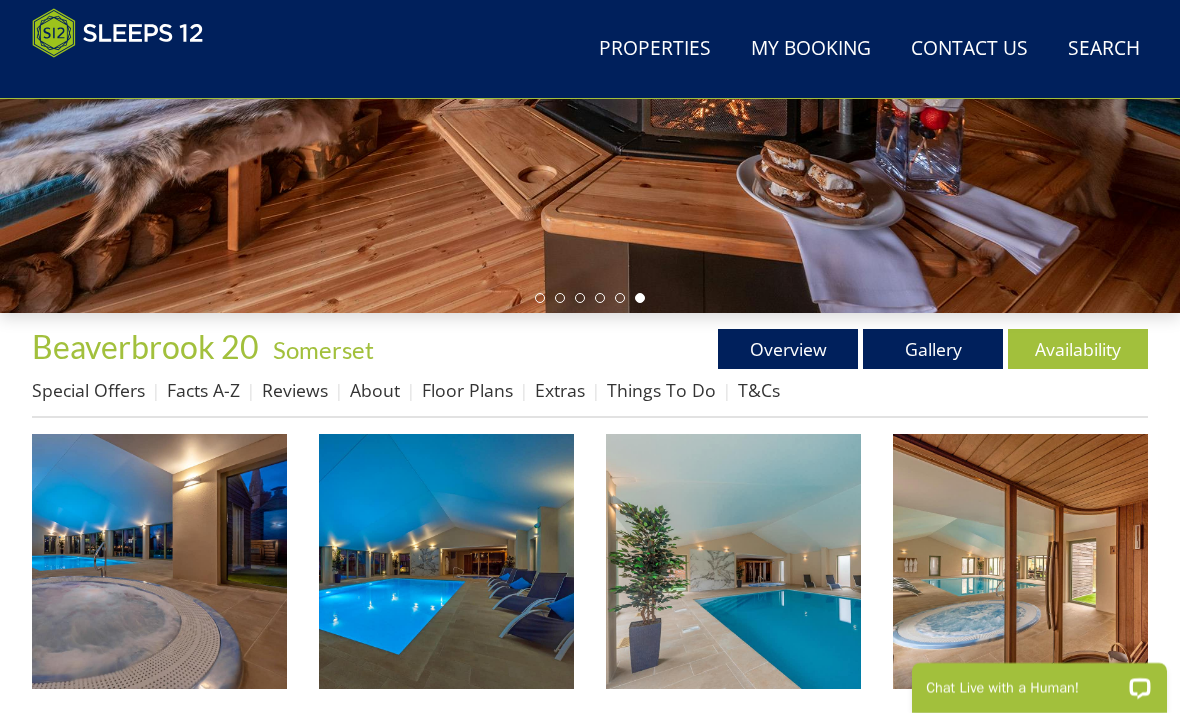 click on "Floor Plans" at bounding box center (467, 390) 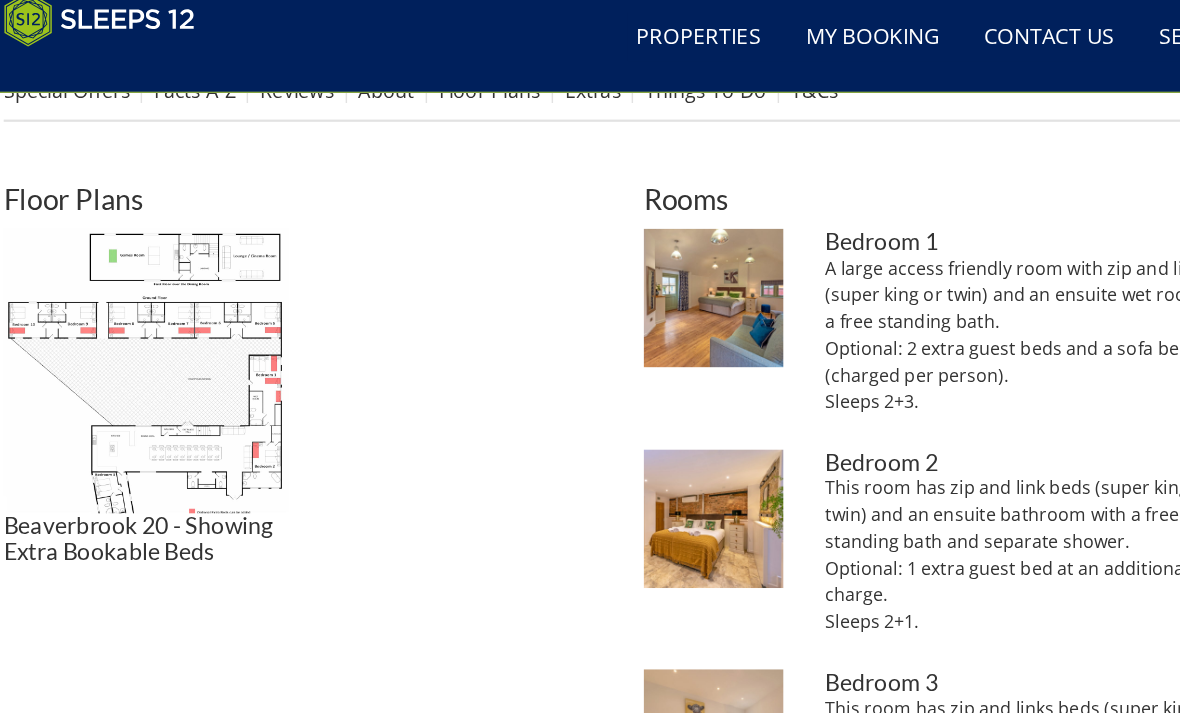 scroll, scrollTop: 783, scrollLeft: 0, axis: vertical 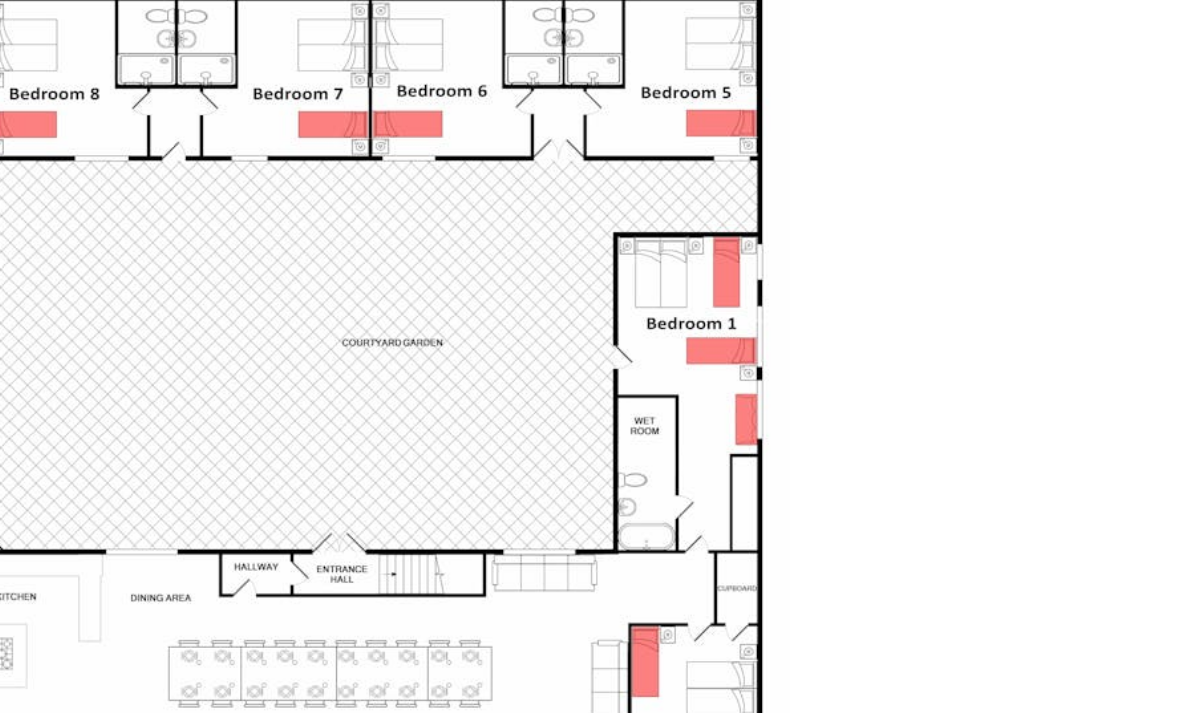 click on "Beaverbrook 20 - Showing Extra Bookable Beds
Beaverbrook 20 - Showing Extra Bookable Beds" at bounding box center (303, 372) 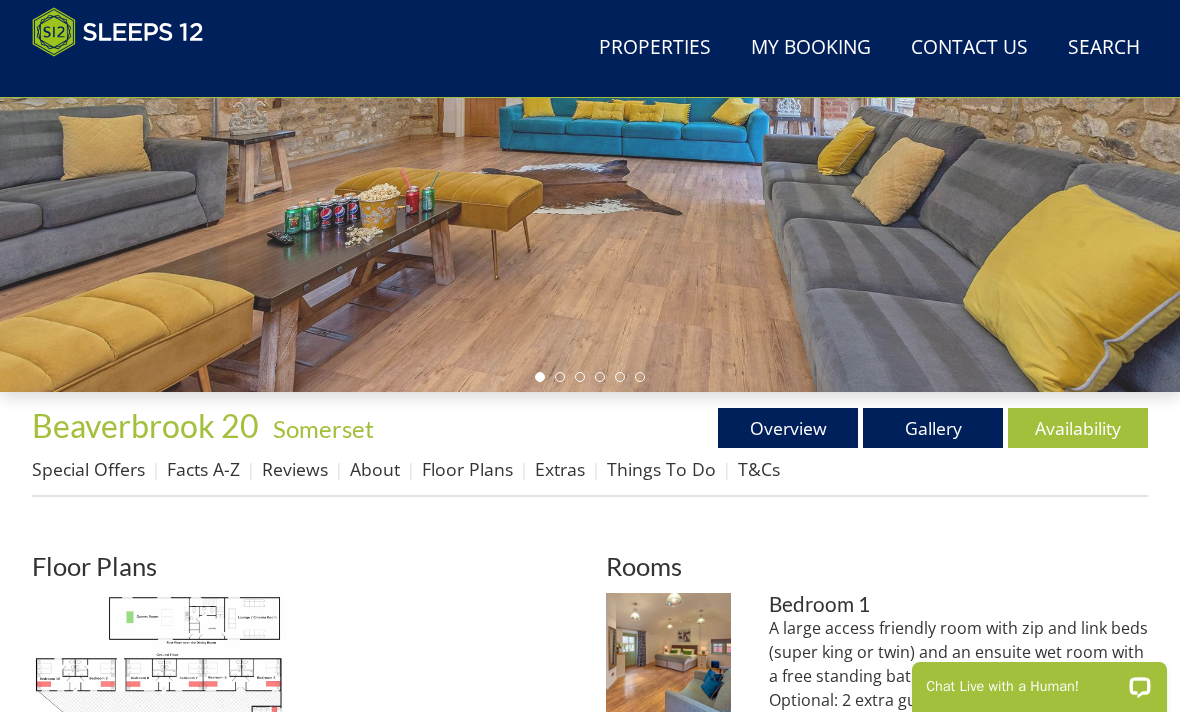 scroll, scrollTop: 412, scrollLeft: 0, axis: vertical 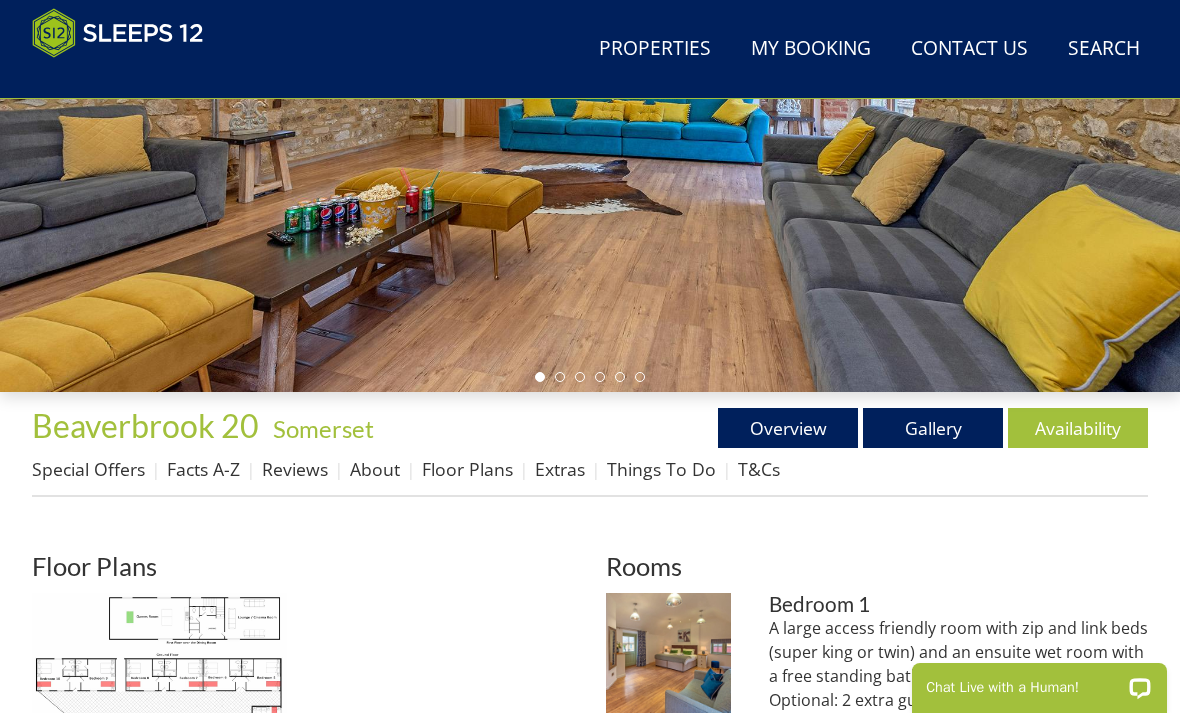 click on "Availability" at bounding box center [1078, 428] 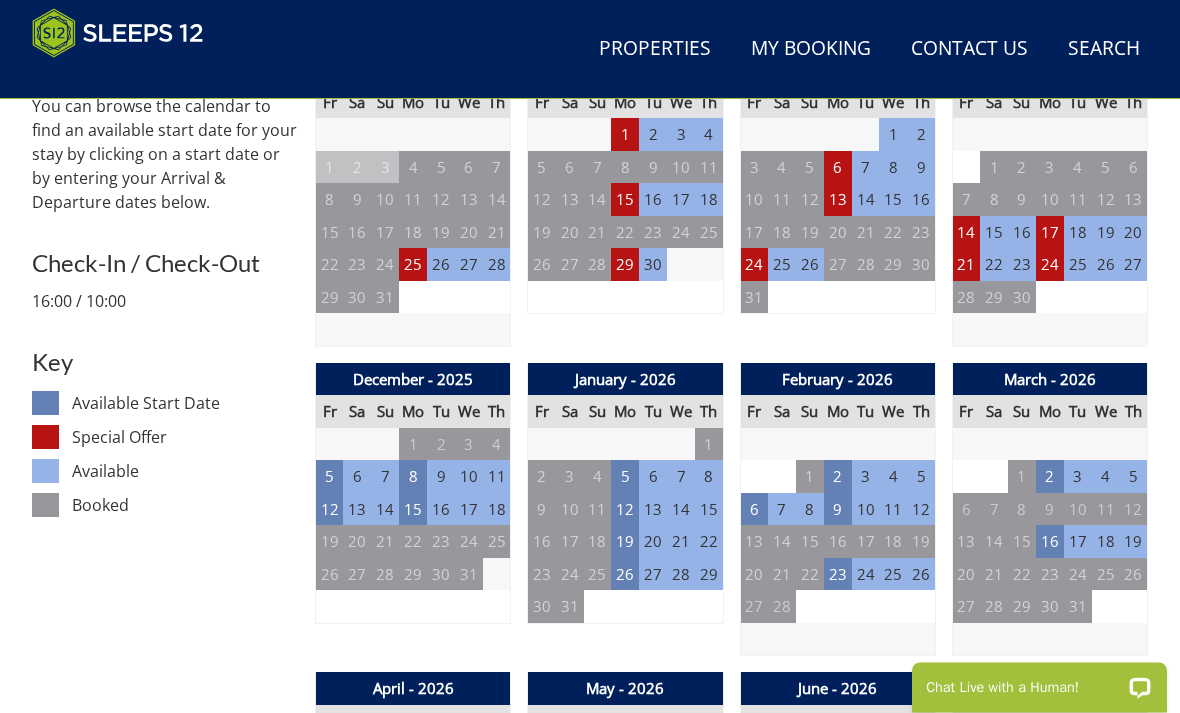 scroll, scrollTop: 872, scrollLeft: 0, axis: vertical 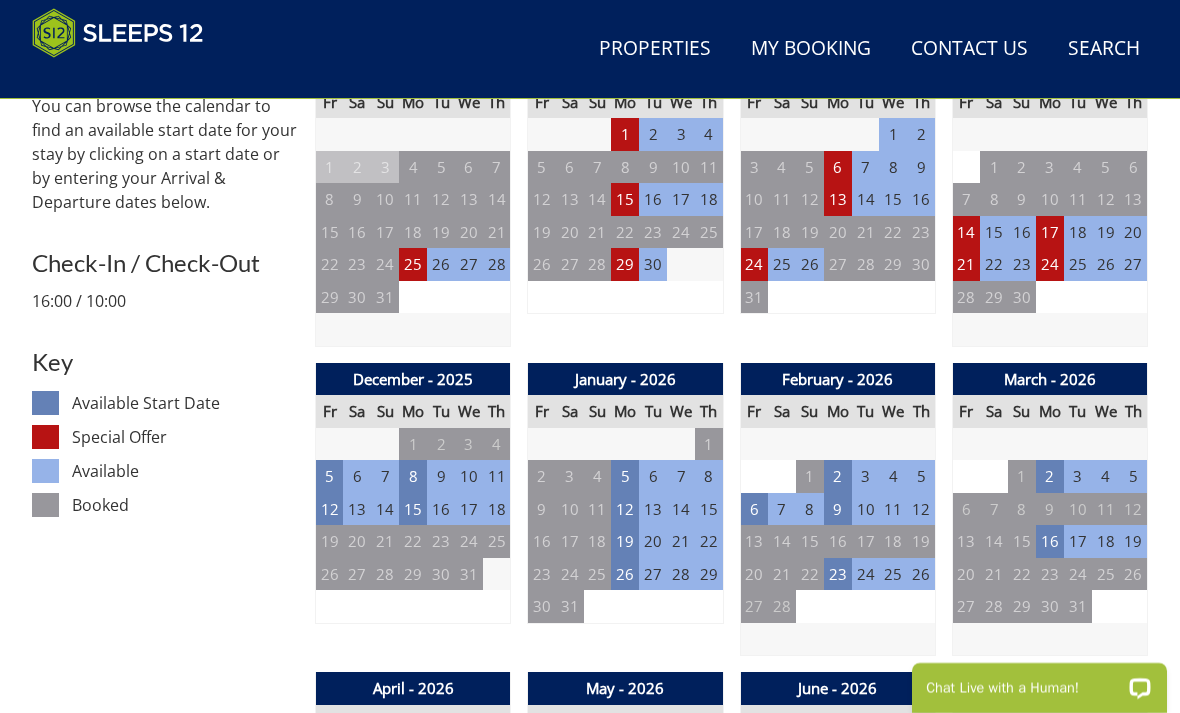 click on "13" at bounding box center (754, 541) 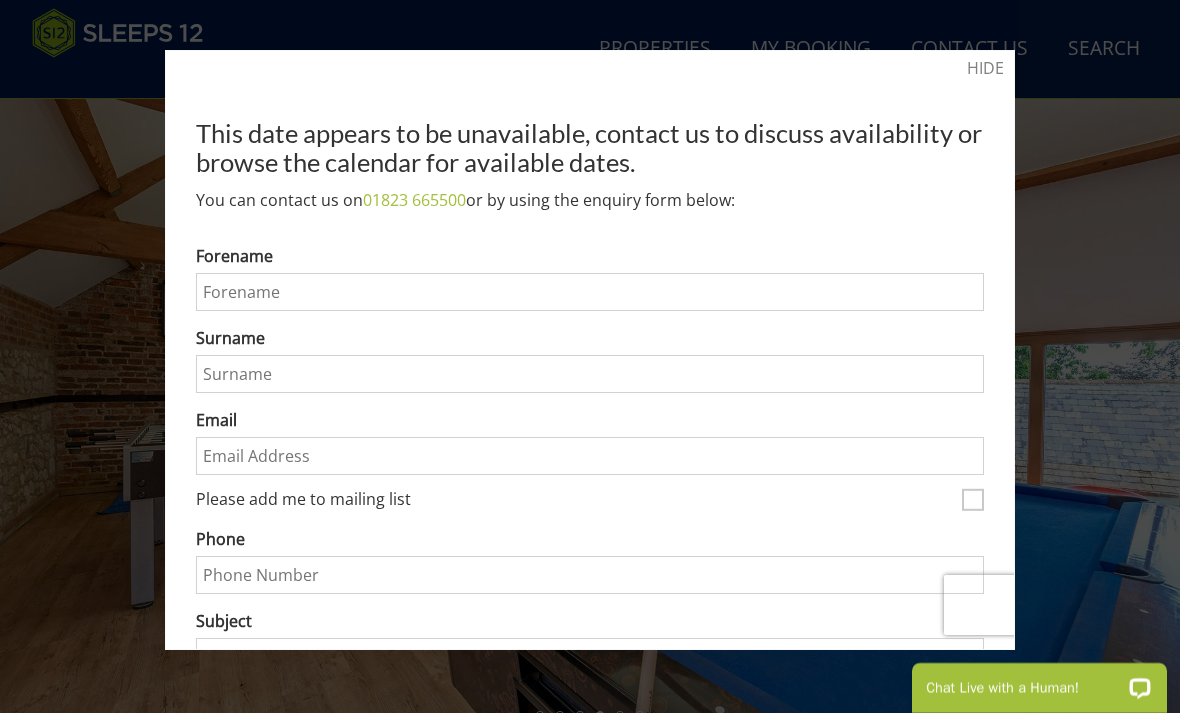 scroll, scrollTop: 0, scrollLeft: 0, axis: both 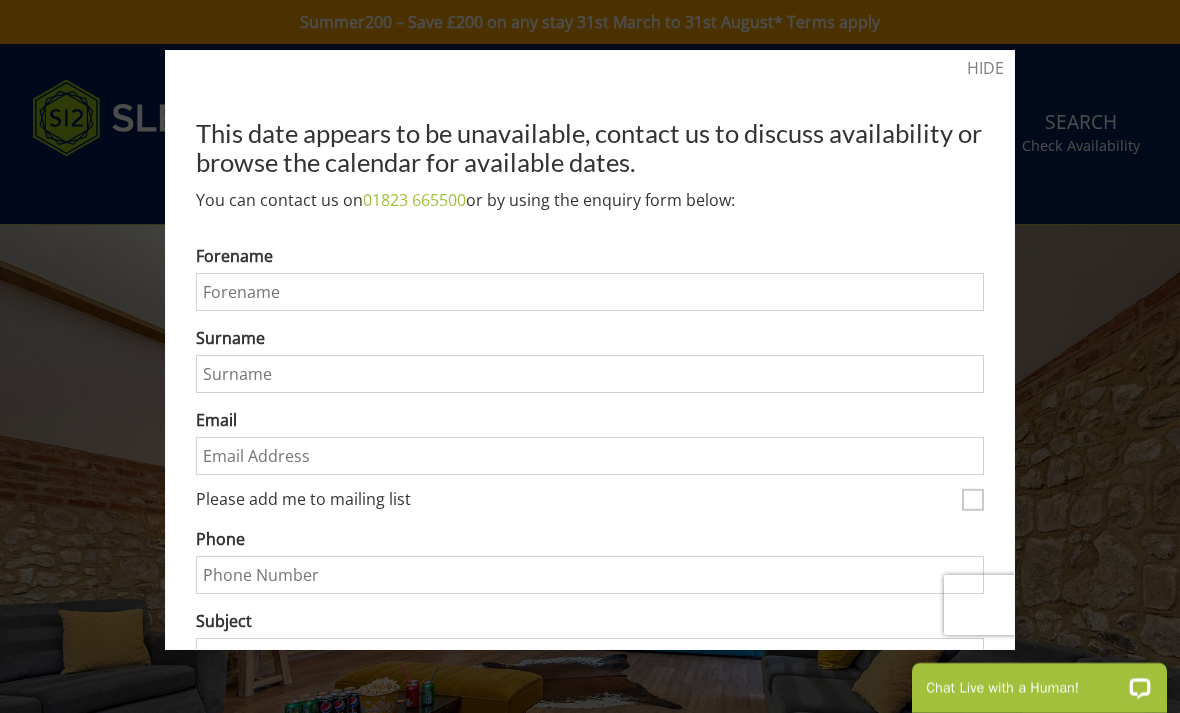 click at bounding box center [590, 356] 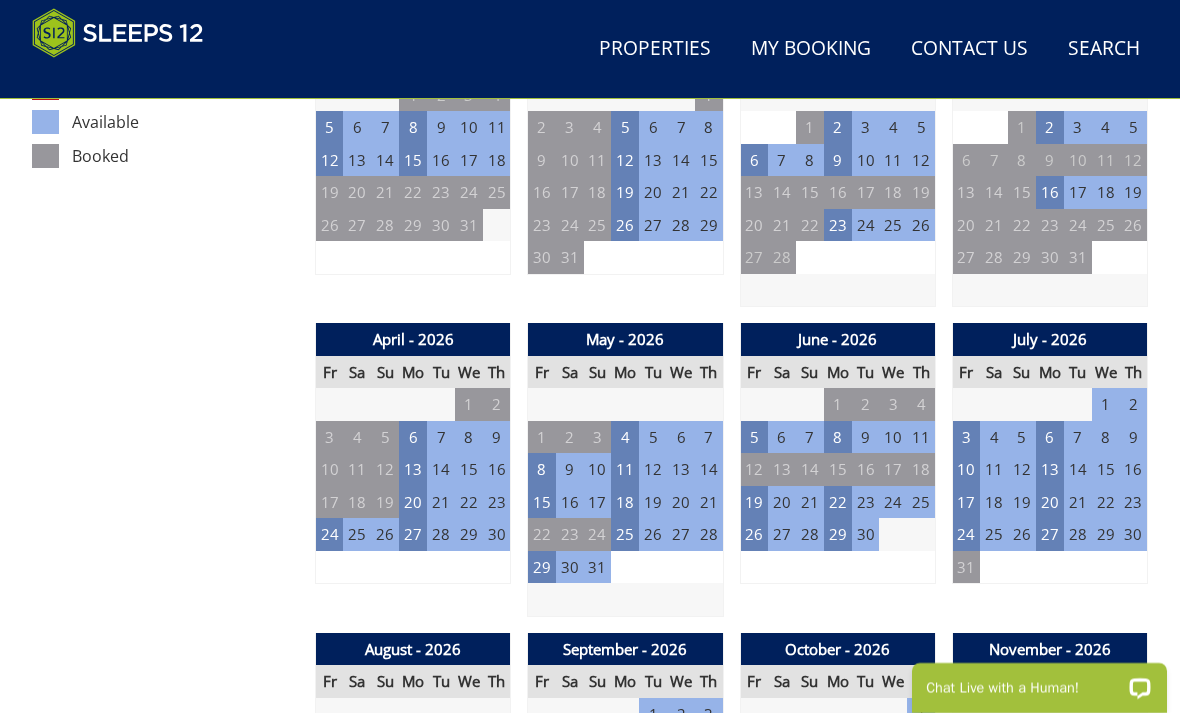 scroll, scrollTop: 1220, scrollLeft: 0, axis: vertical 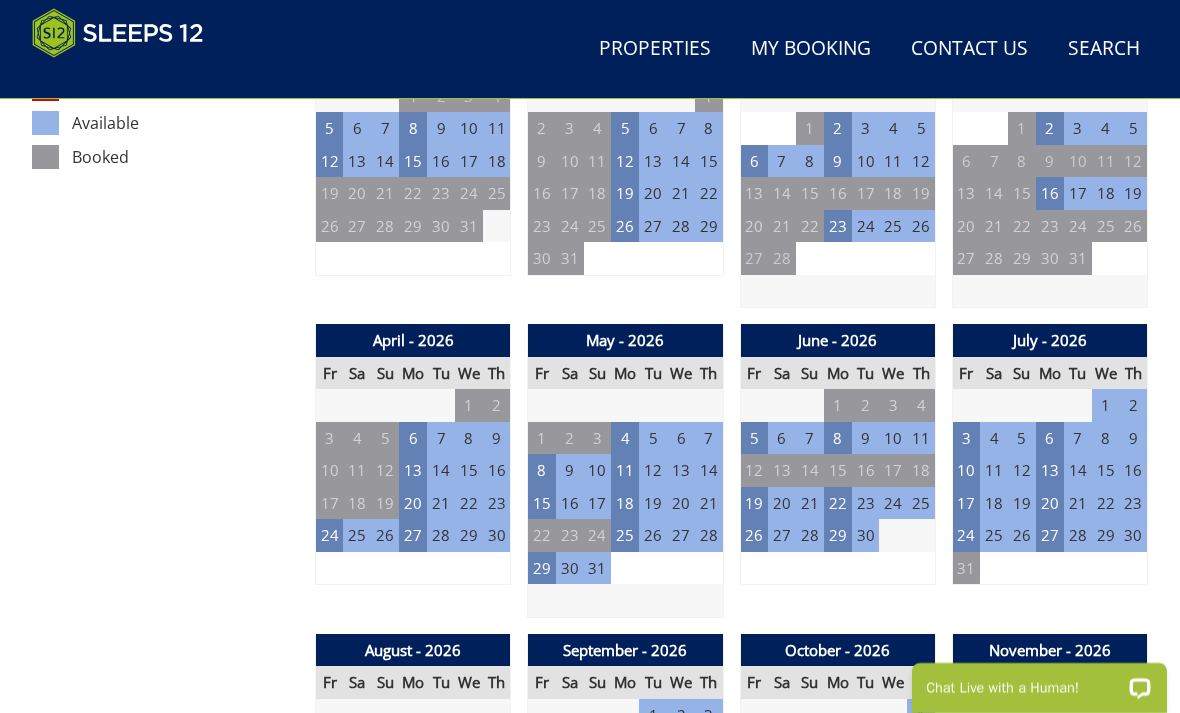 click on "24" at bounding box center (330, 535) 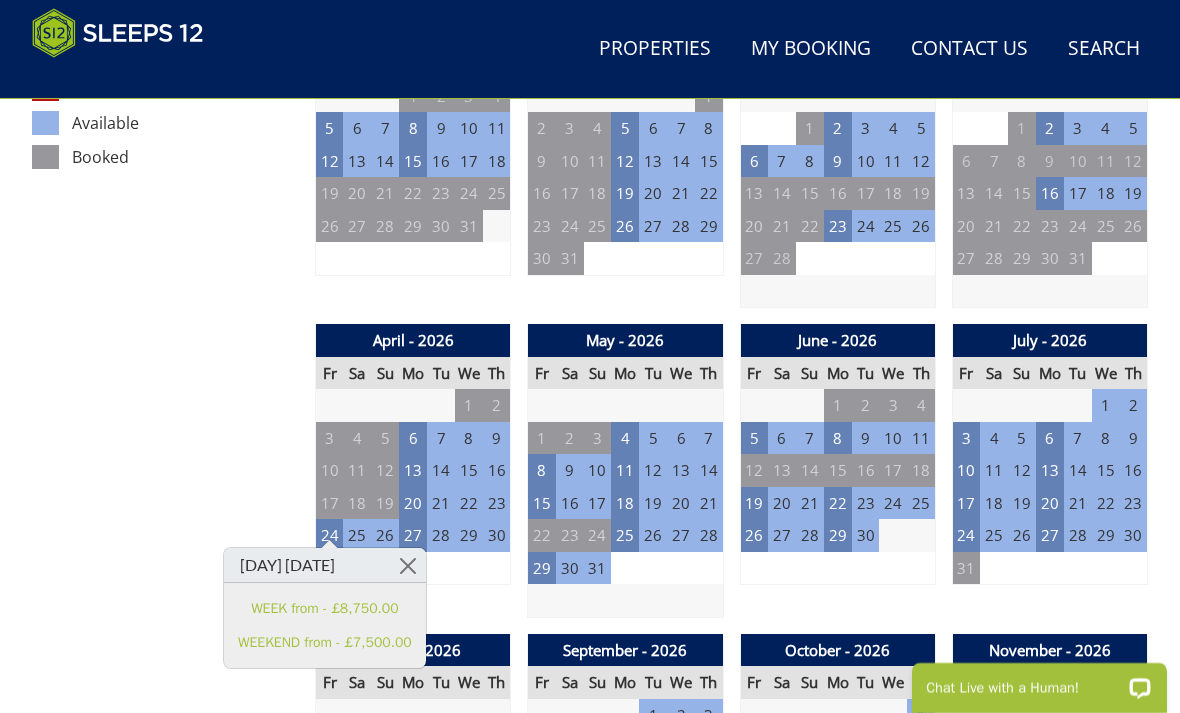 click on "WEEKEND from  - £7,500.00" at bounding box center [325, 642] 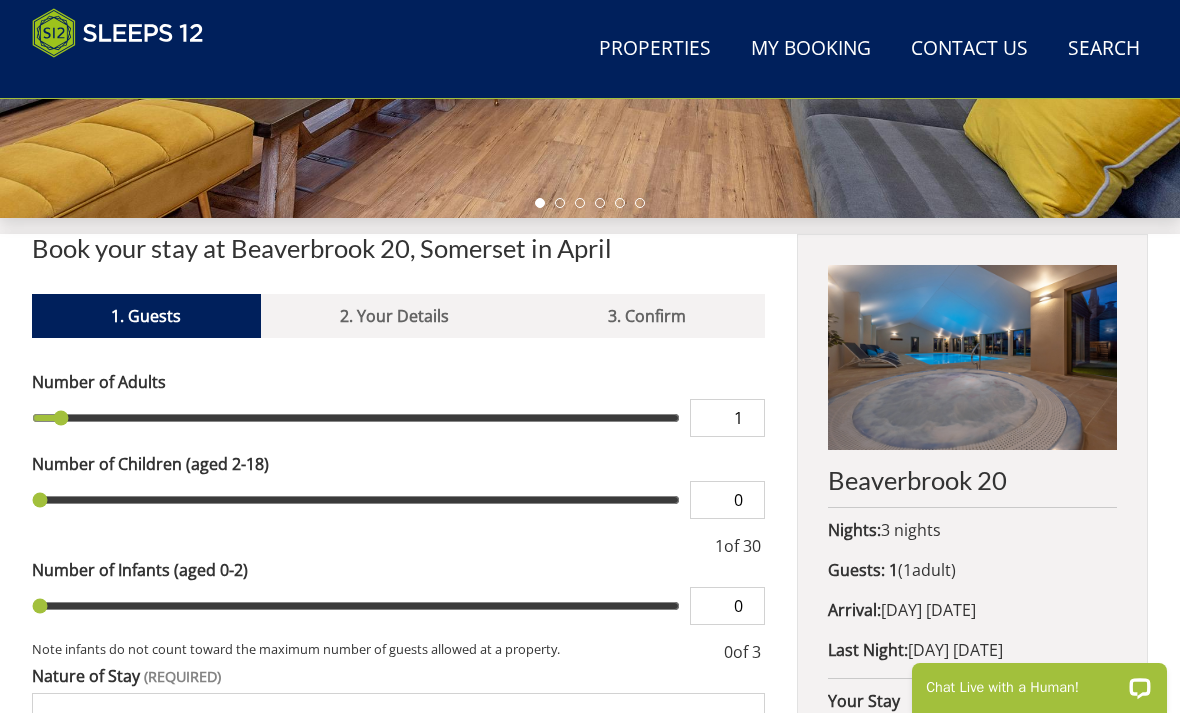 scroll, scrollTop: 584, scrollLeft: 0, axis: vertical 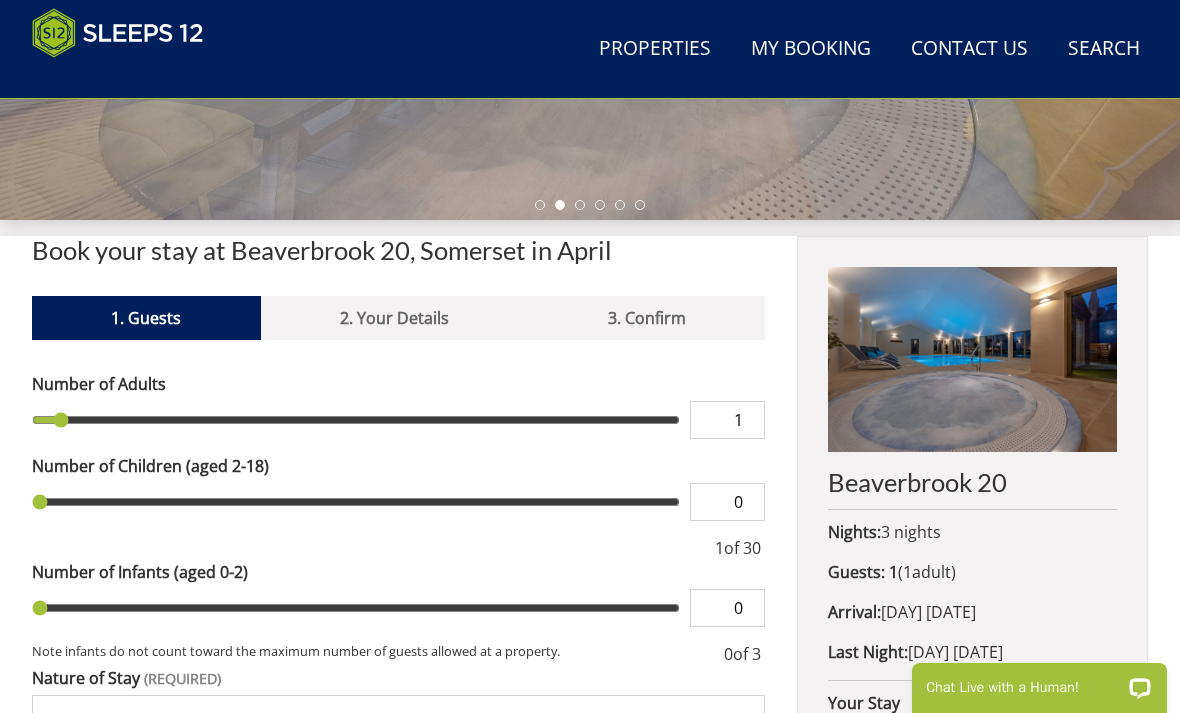 click on "1" at bounding box center [727, 420] 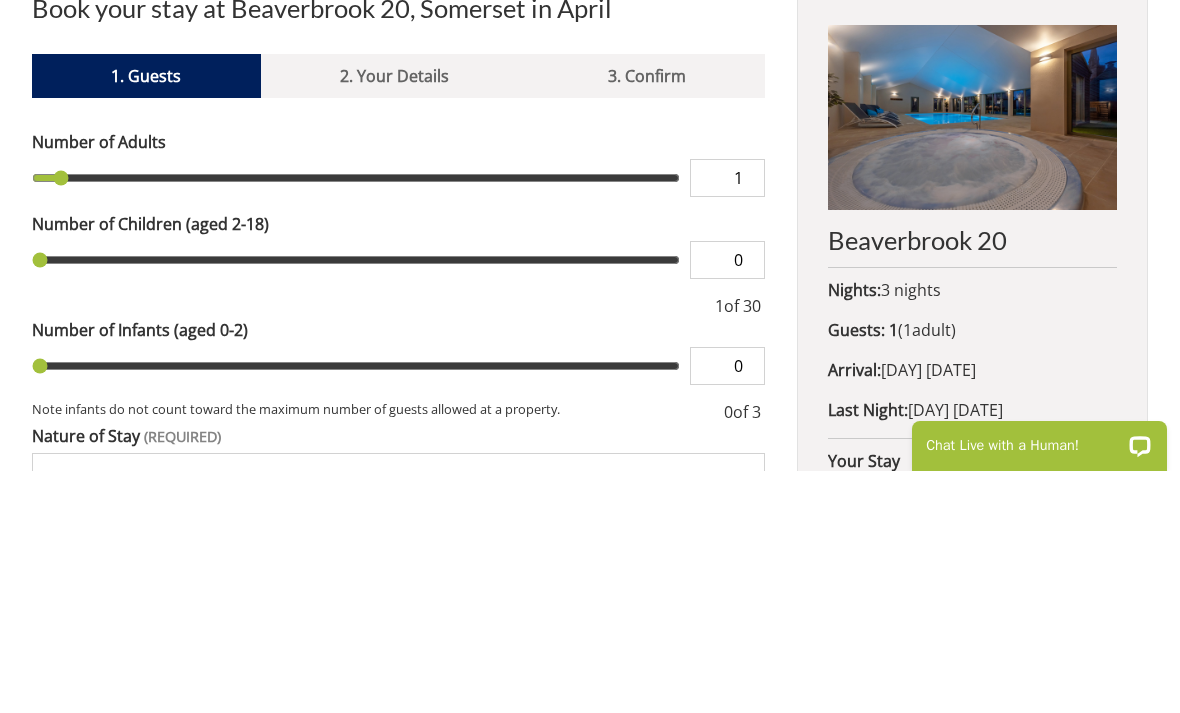 type on "2" 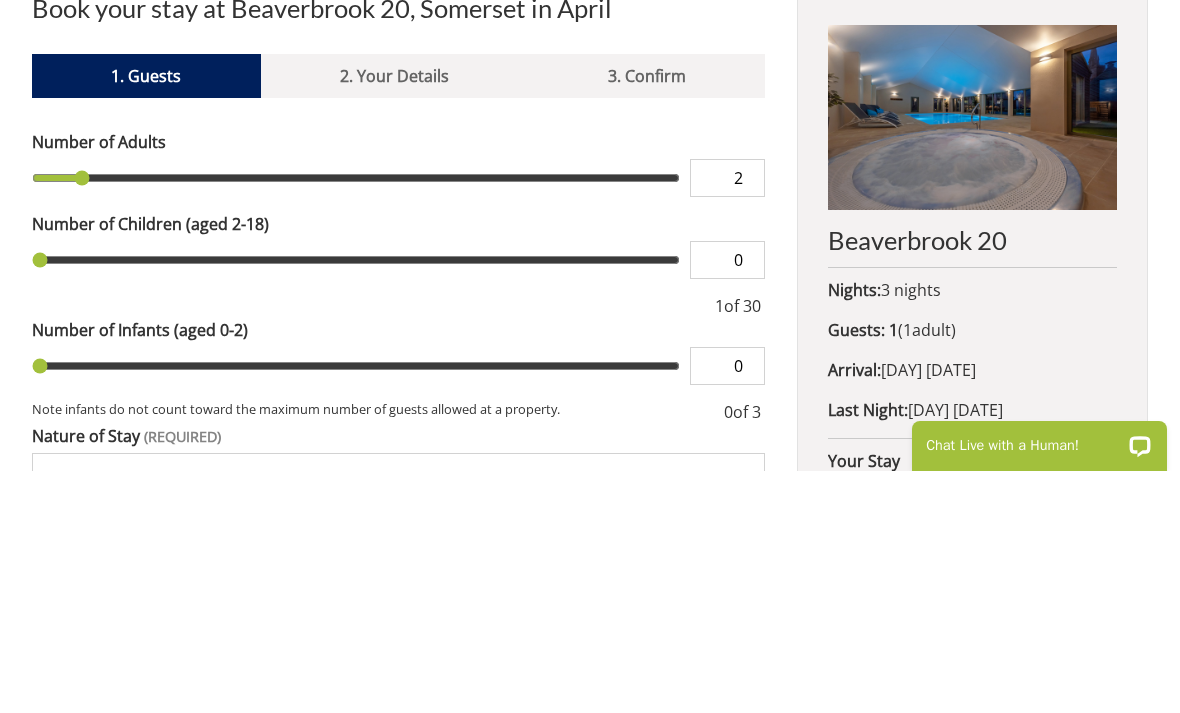type on "3" 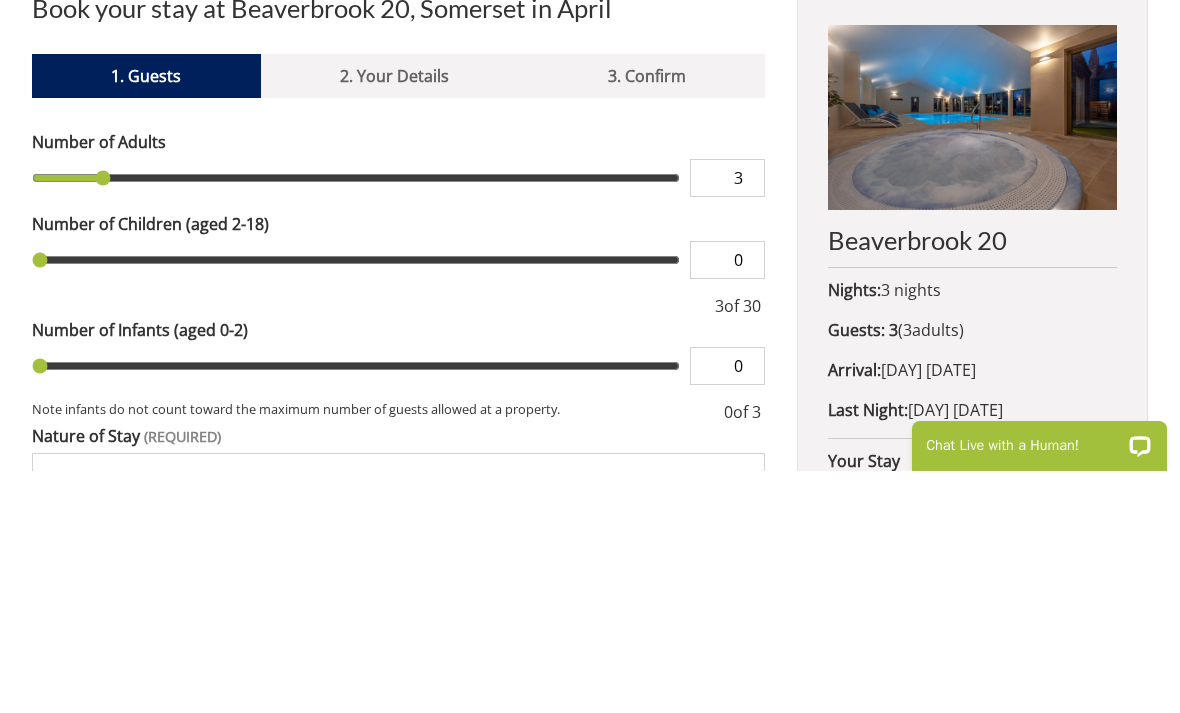 type on "4" 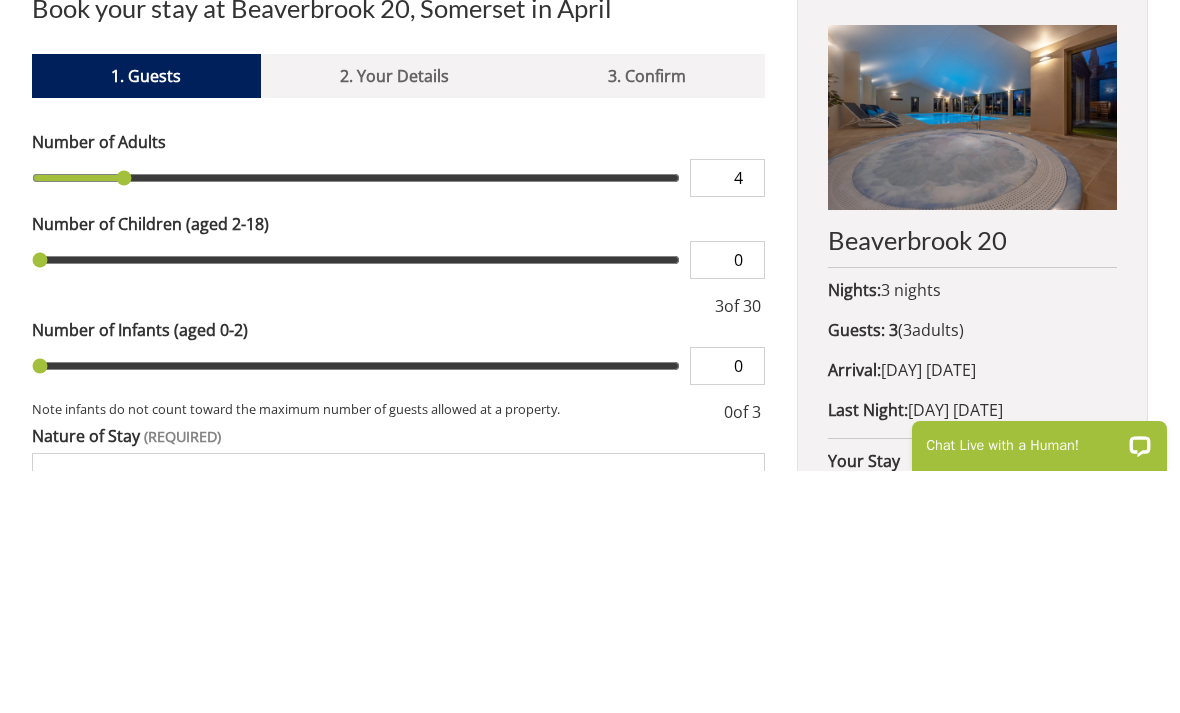 type on "5" 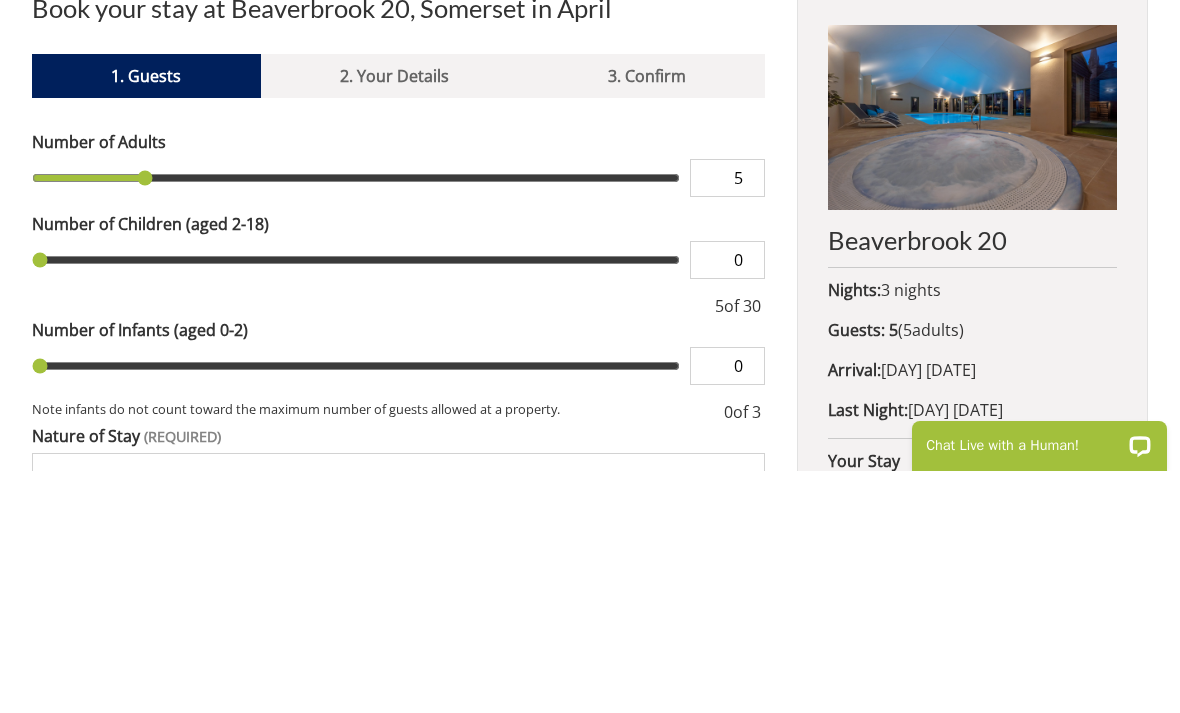 type on "6" 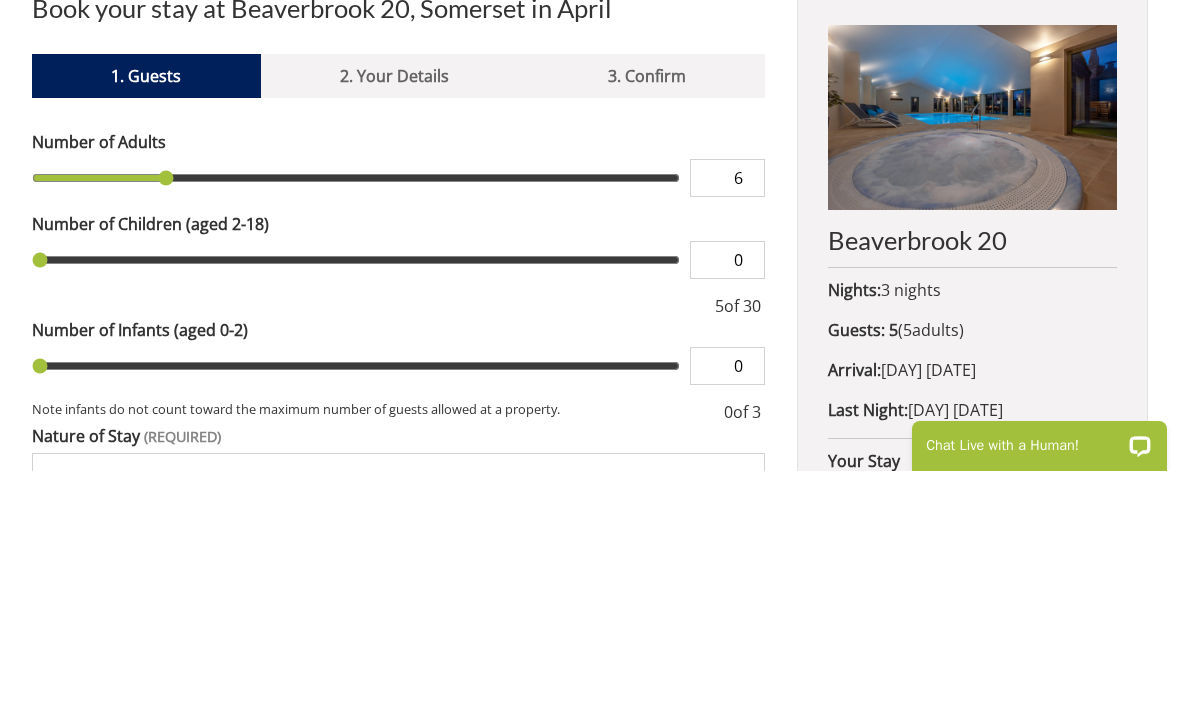 type on "7" 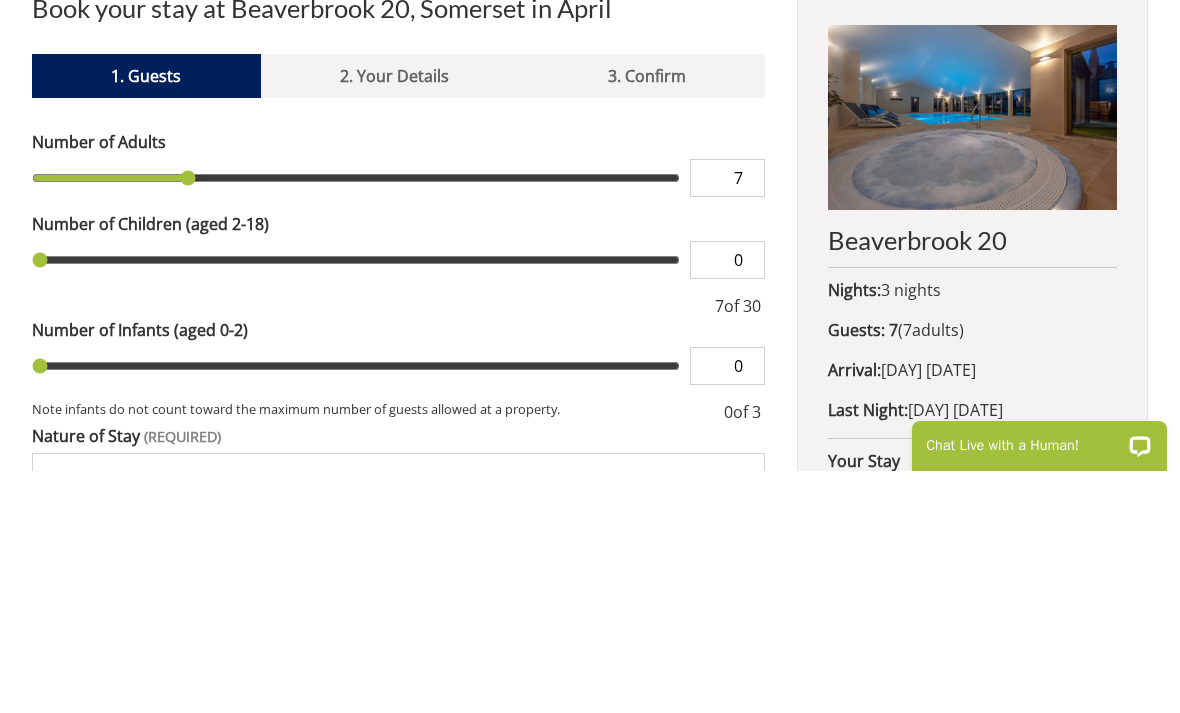 type on "8" 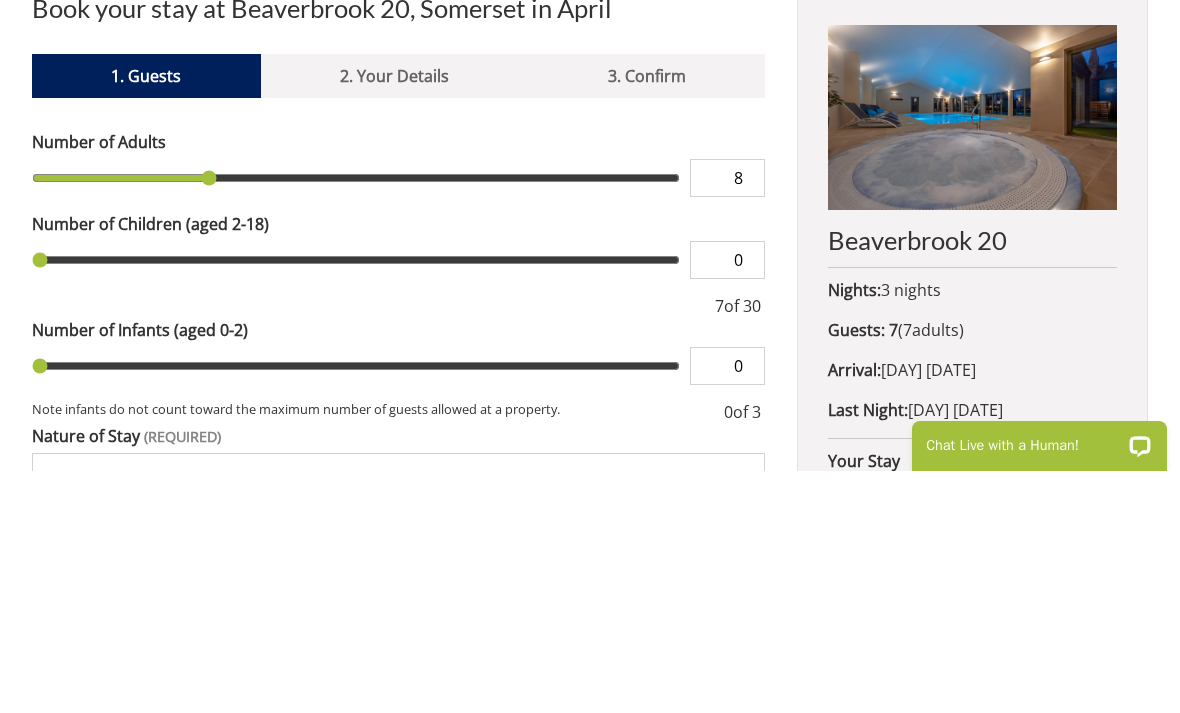 type on "9" 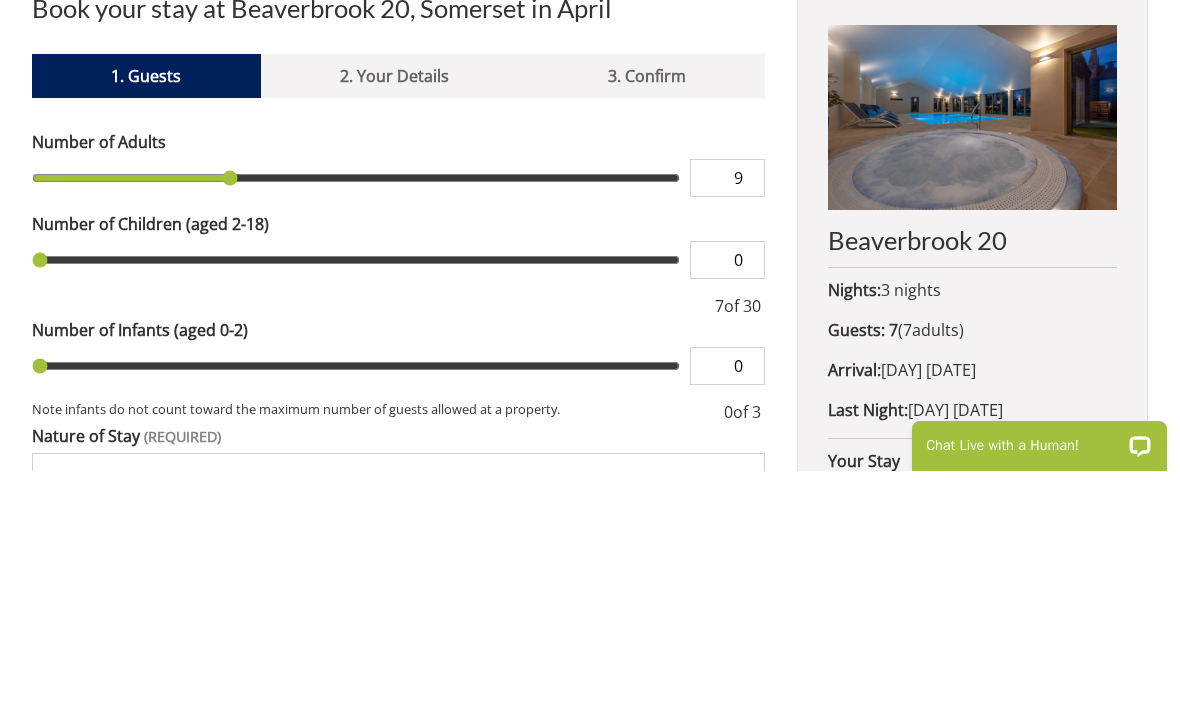type on "10" 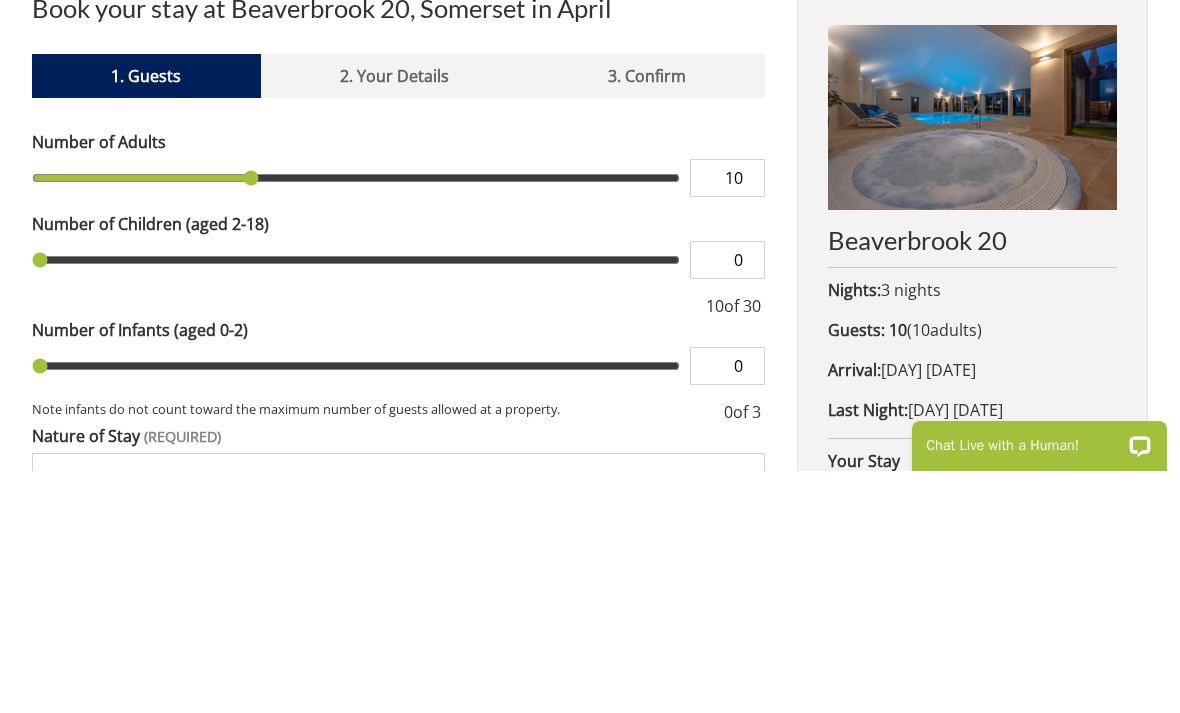 type on "11" 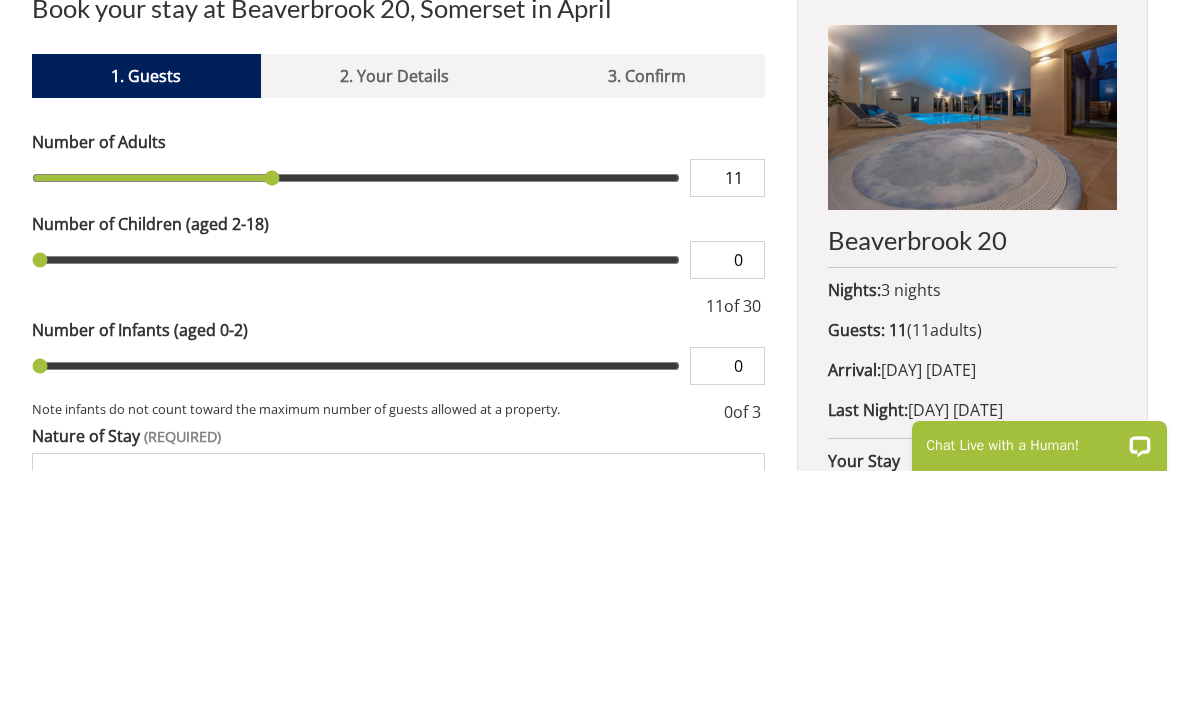 type on "12" 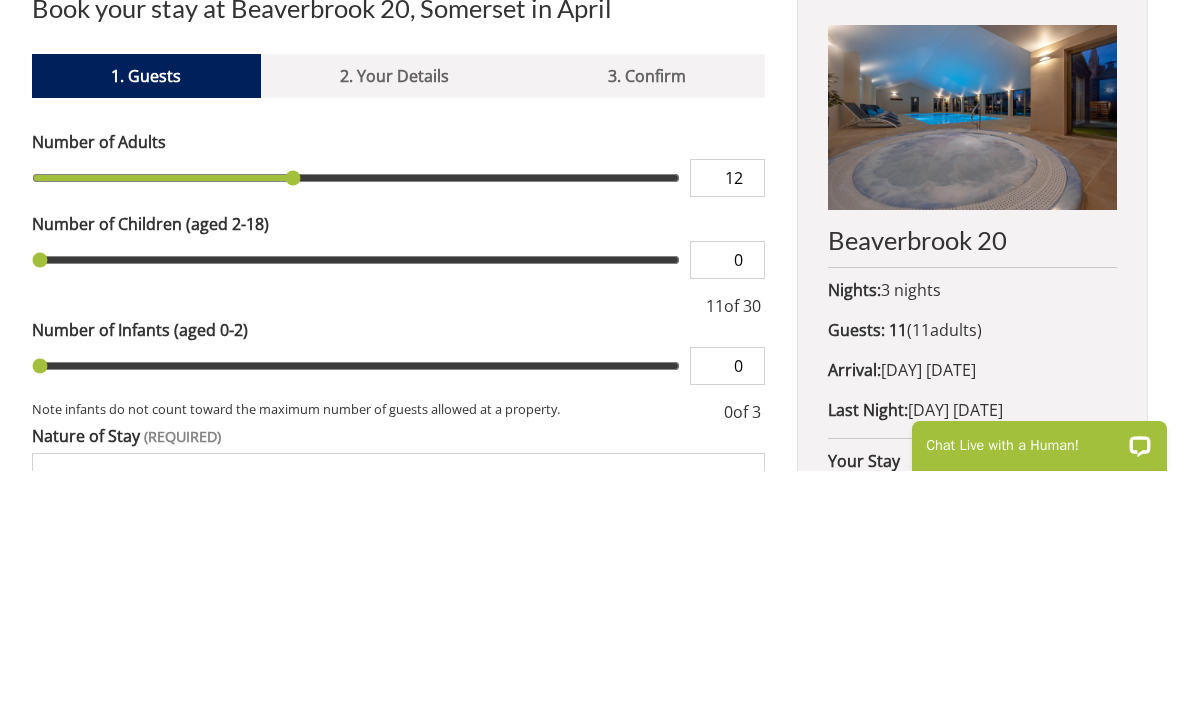 type on "13" 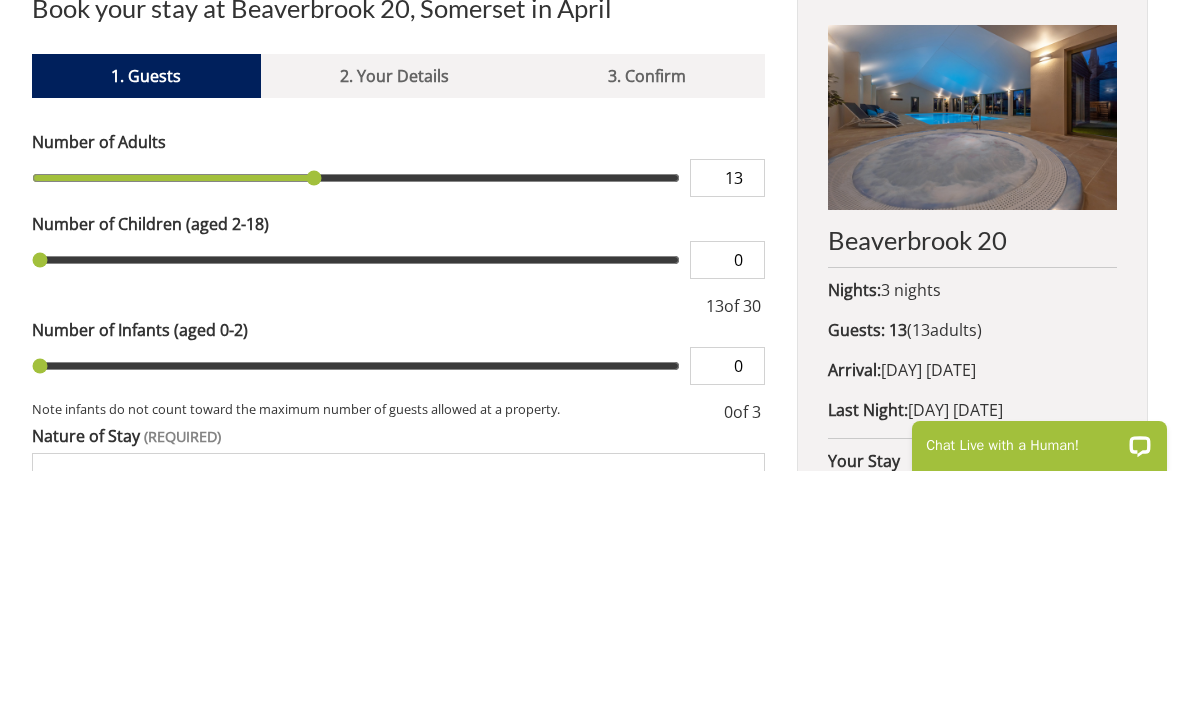 type on "14" 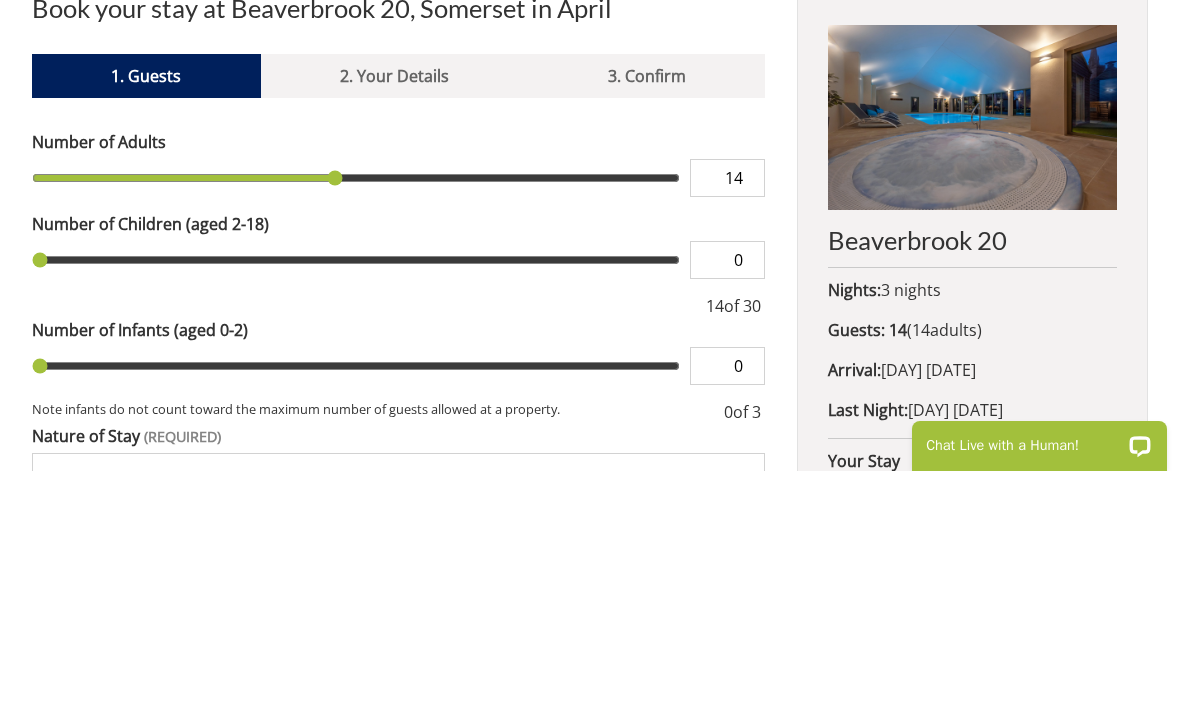 type on "15" 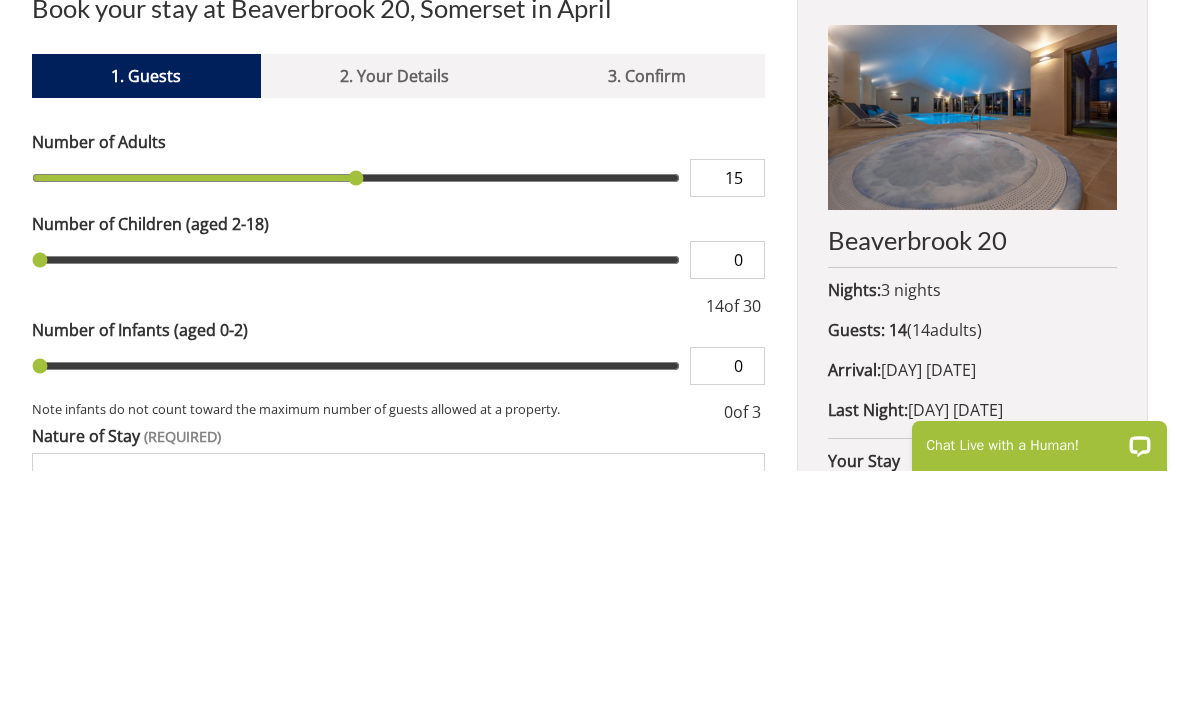 type on "16" 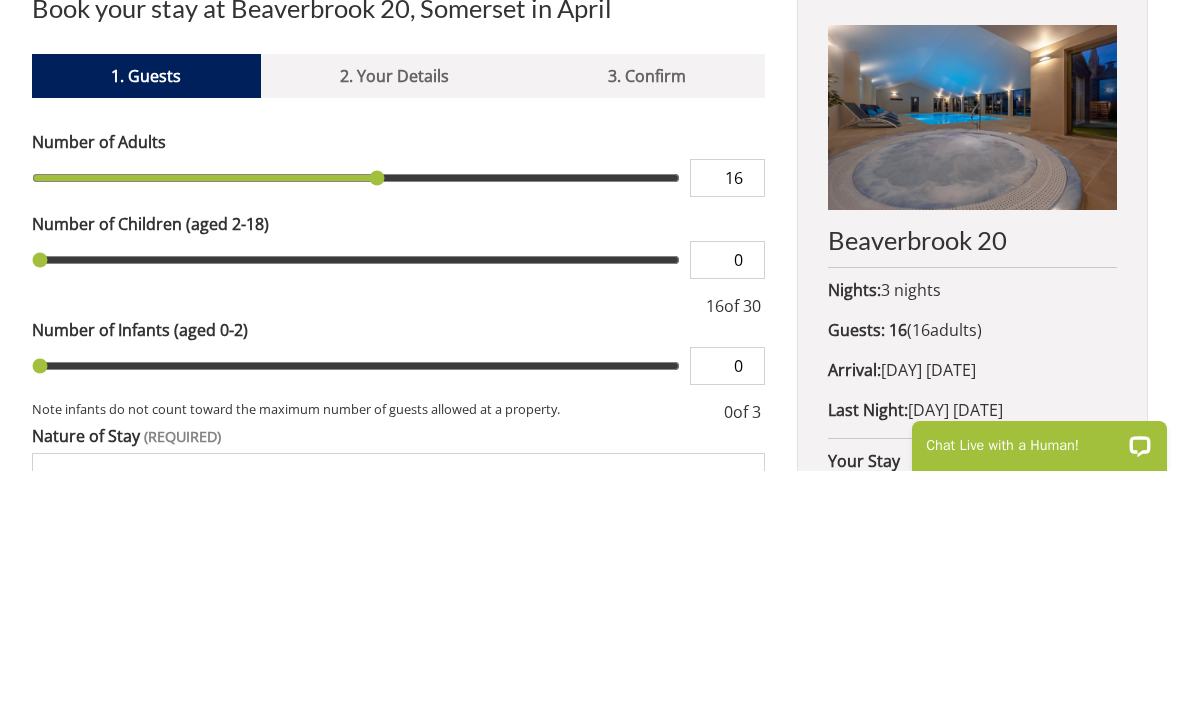 type on "16" 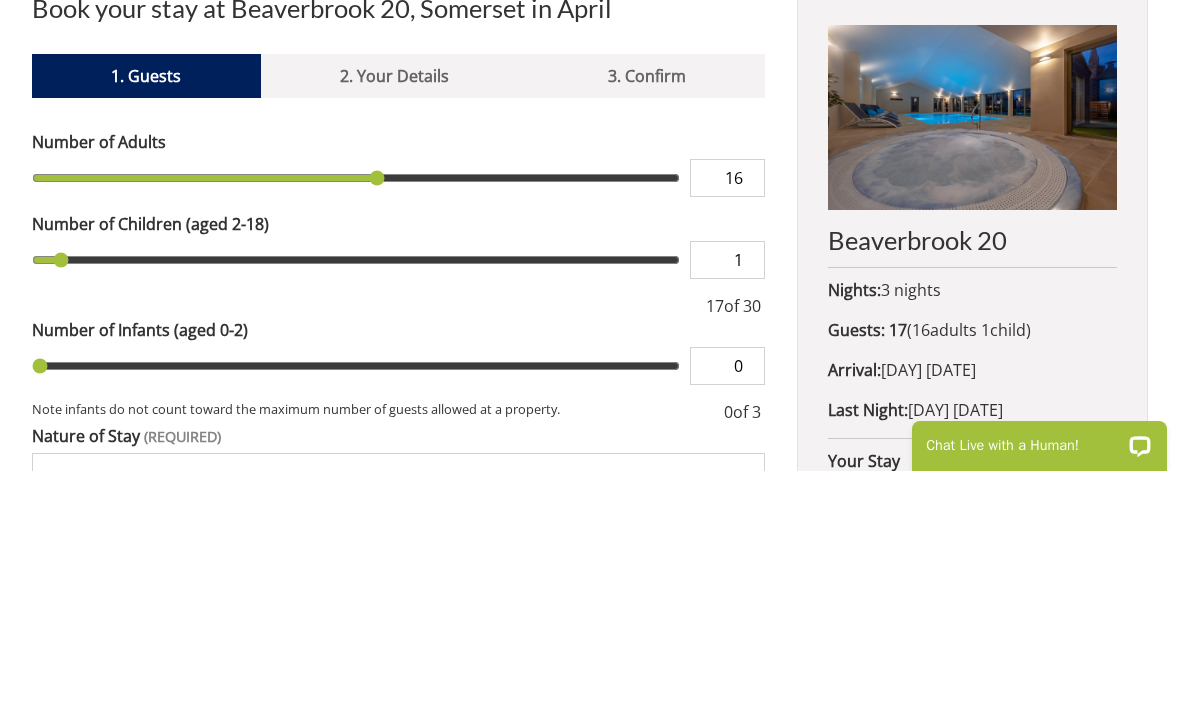 type on "2" 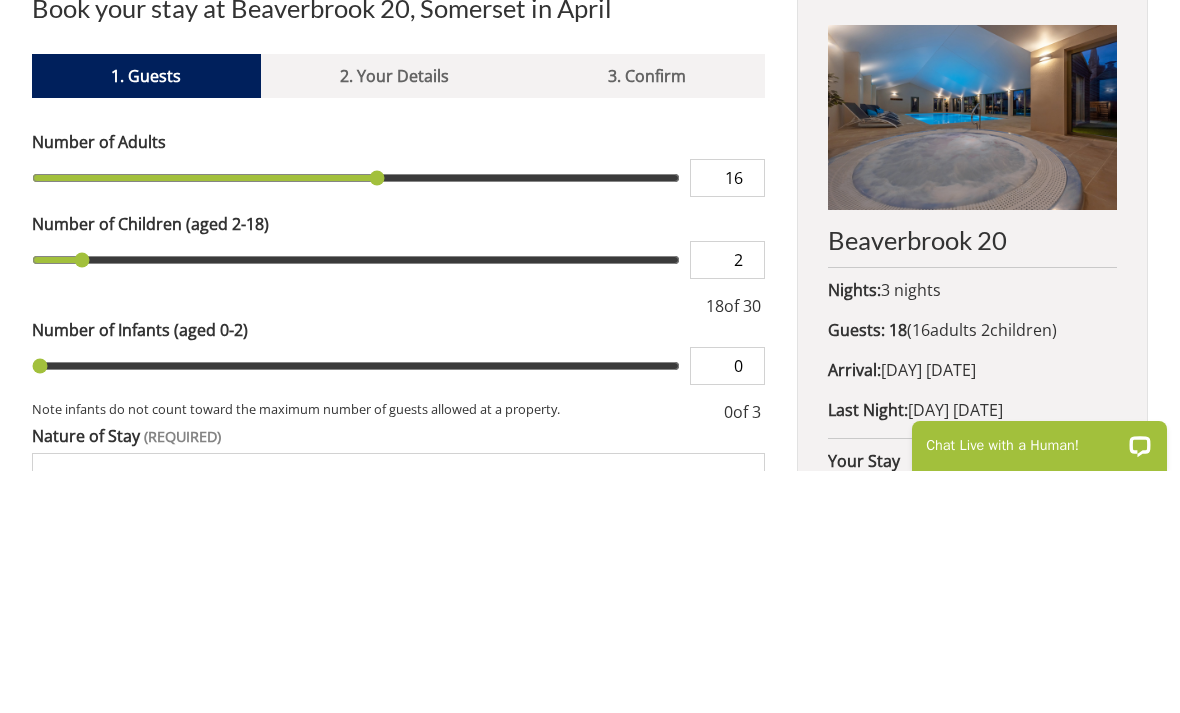 type on "3" 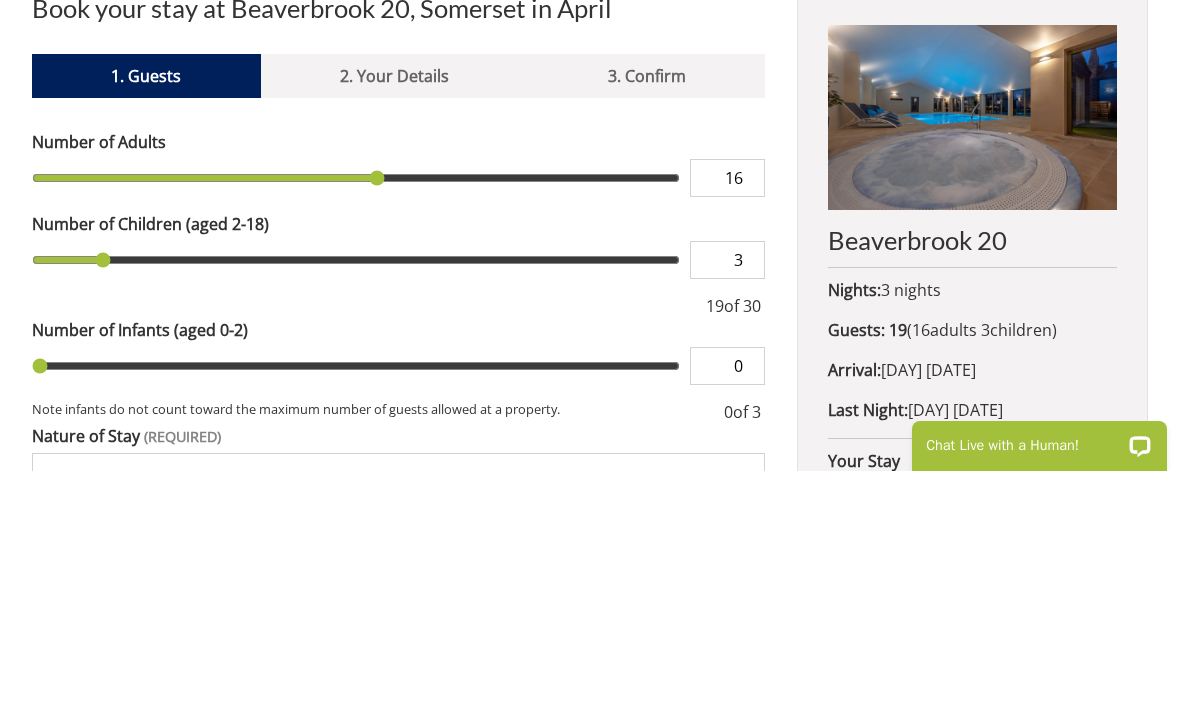 type on "4" 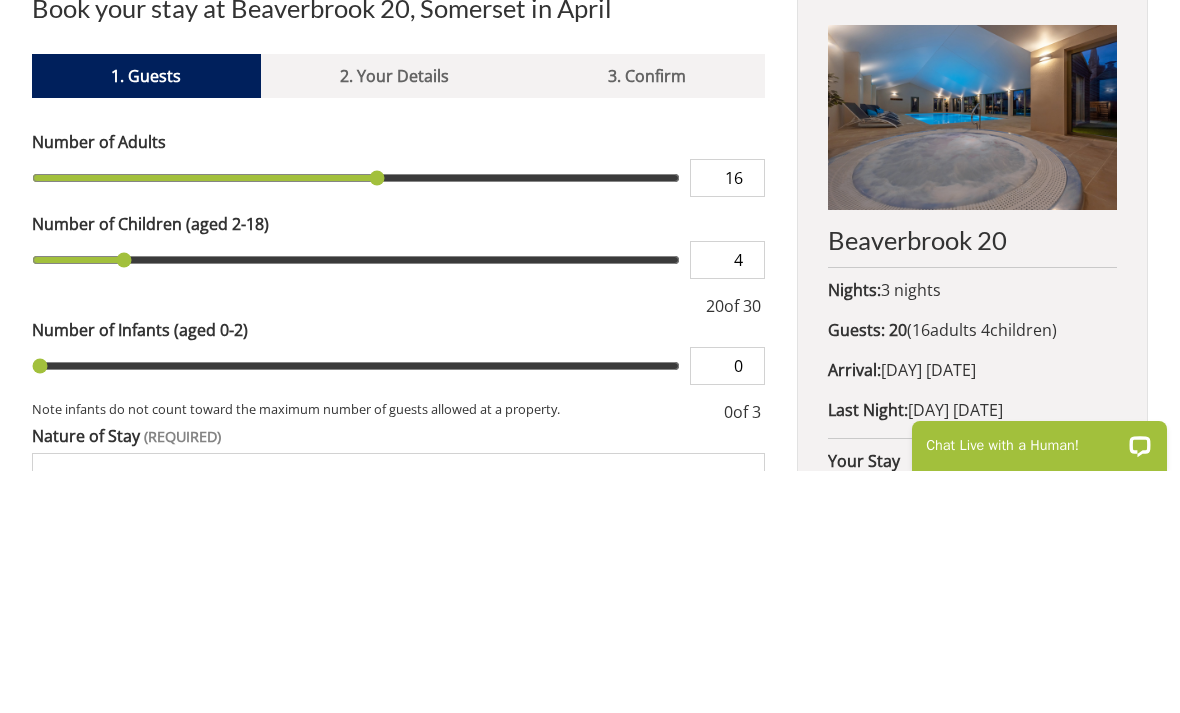 type on "5" 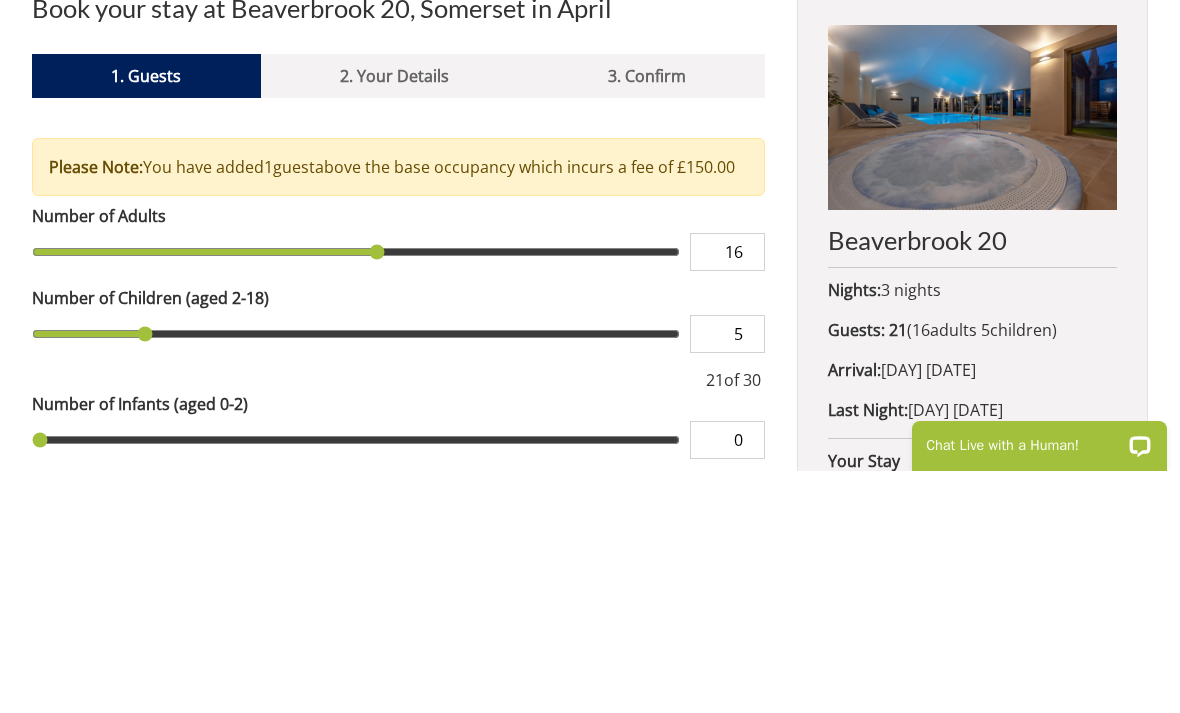 type on "5" 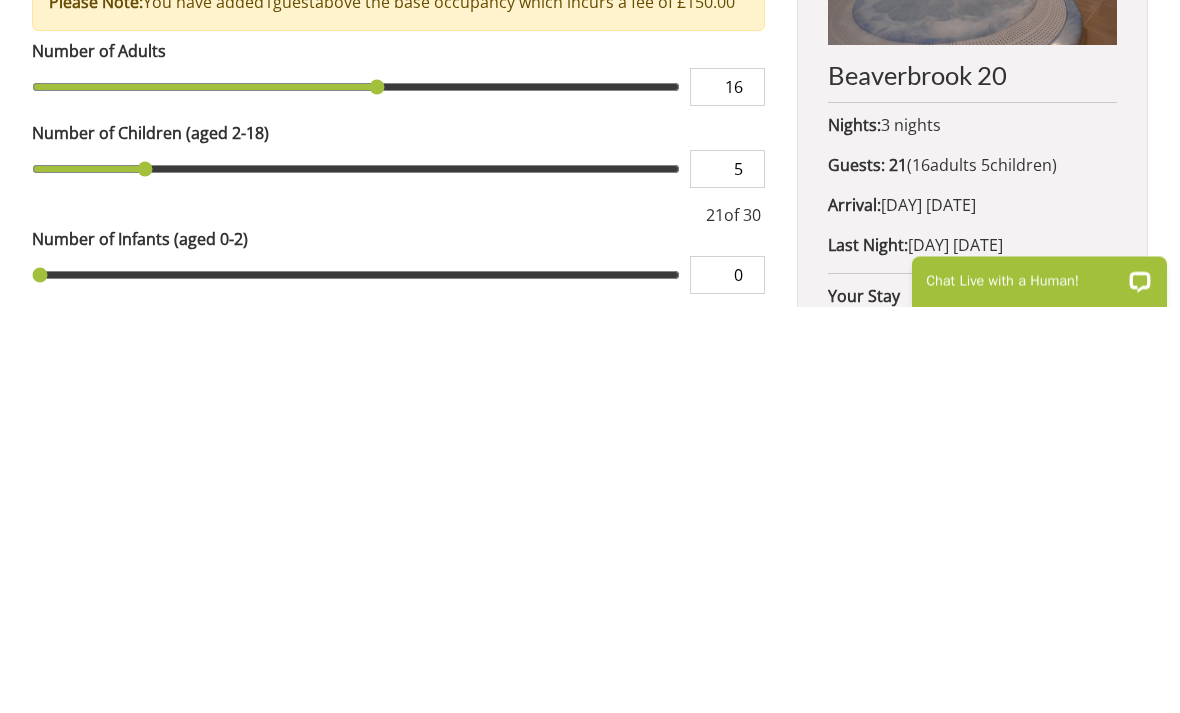 type on "1" 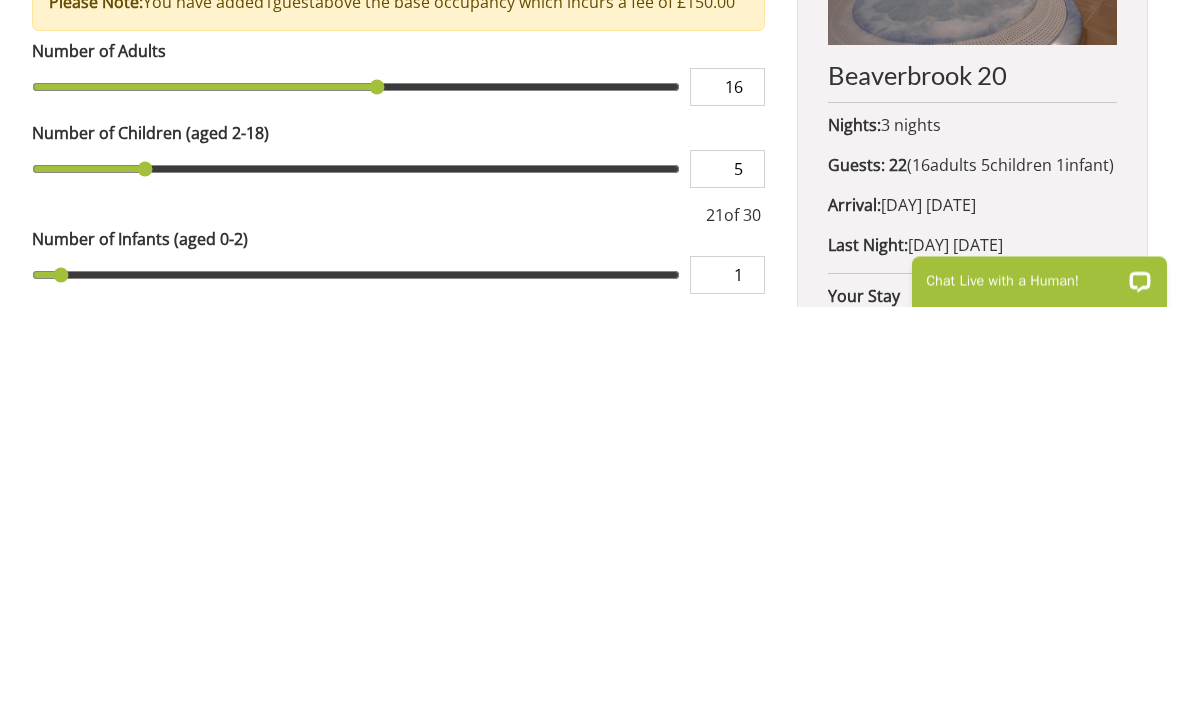type on "1" 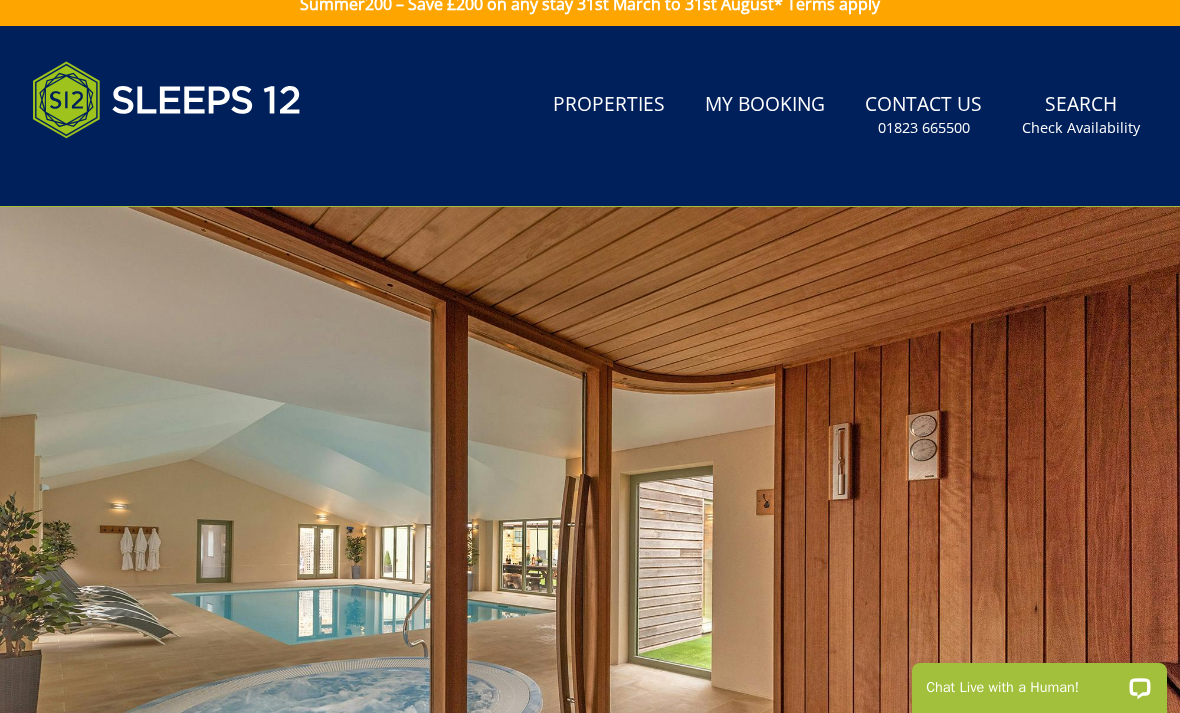 scroll, scrollTop: 0, scrollLeft: 0, axis: both 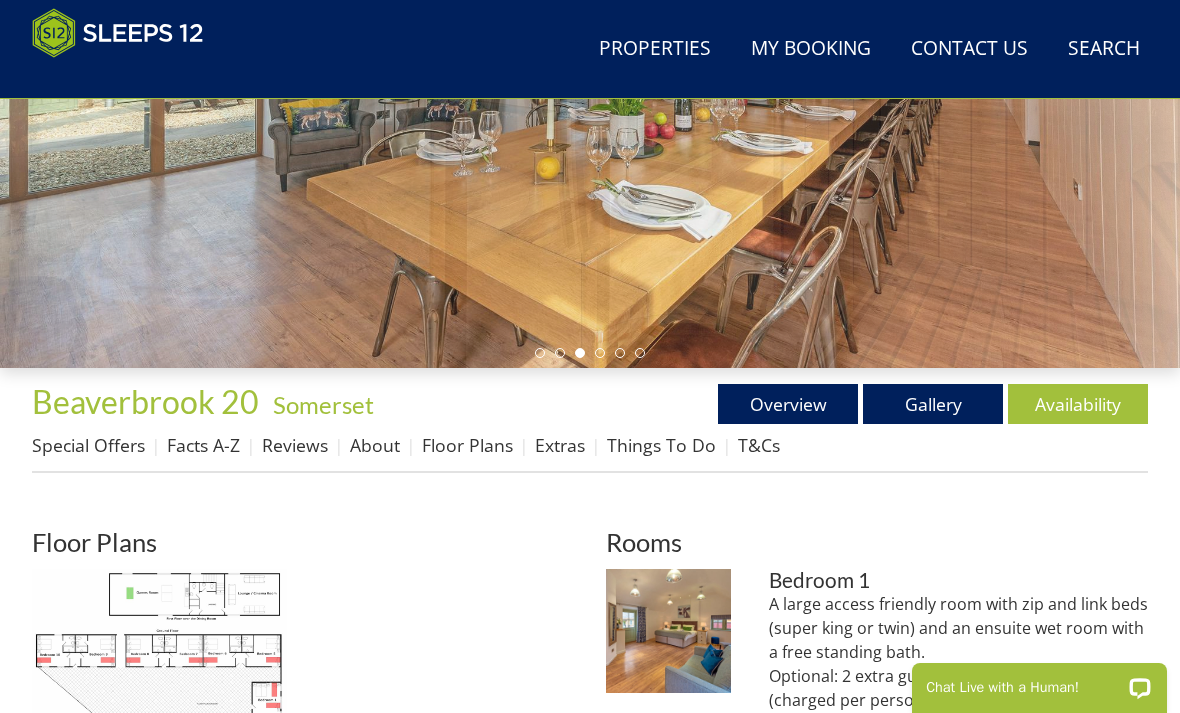 click on "Beaverbrook 20" at bounding box center [145, 401] 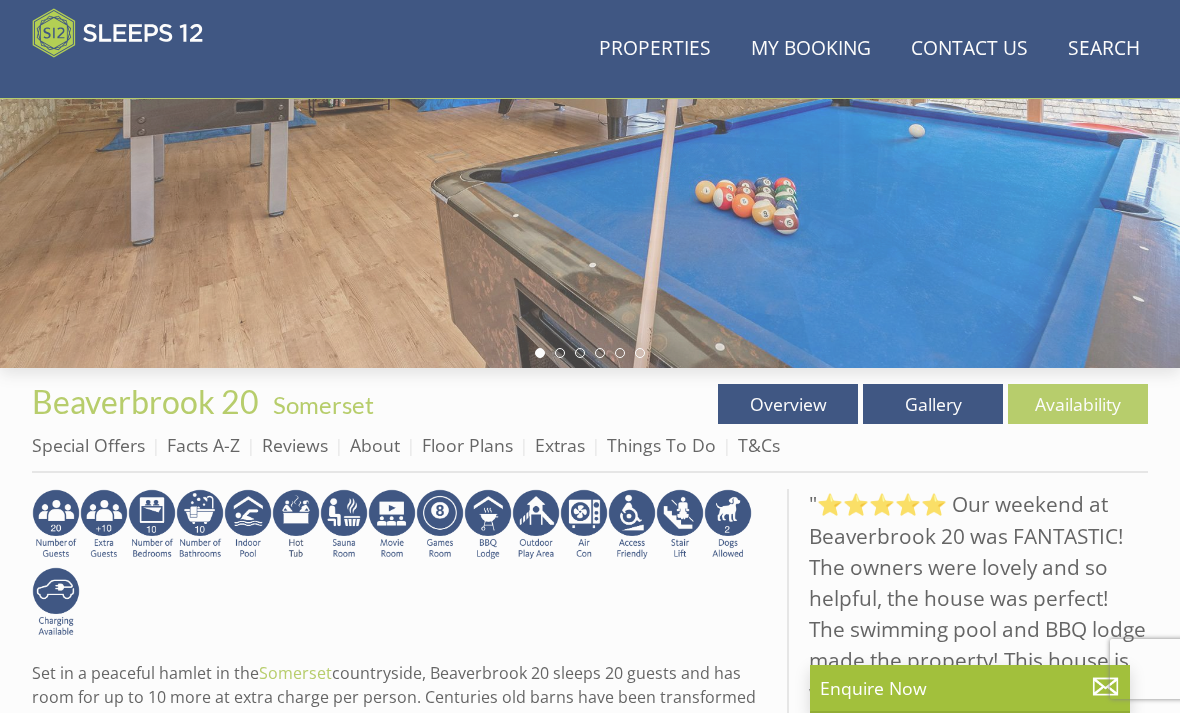 click at bounding box center (590, 37) 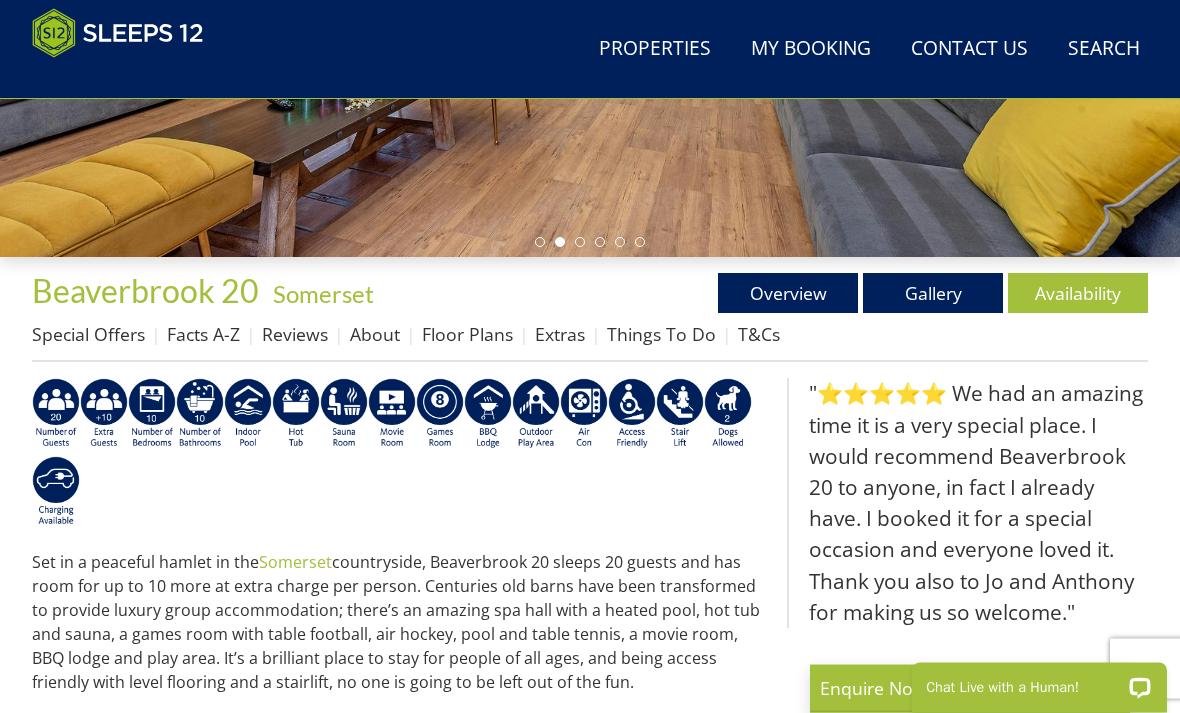 scroll, scrollTop: 547, scrollLeft: 0, axis: vertical 